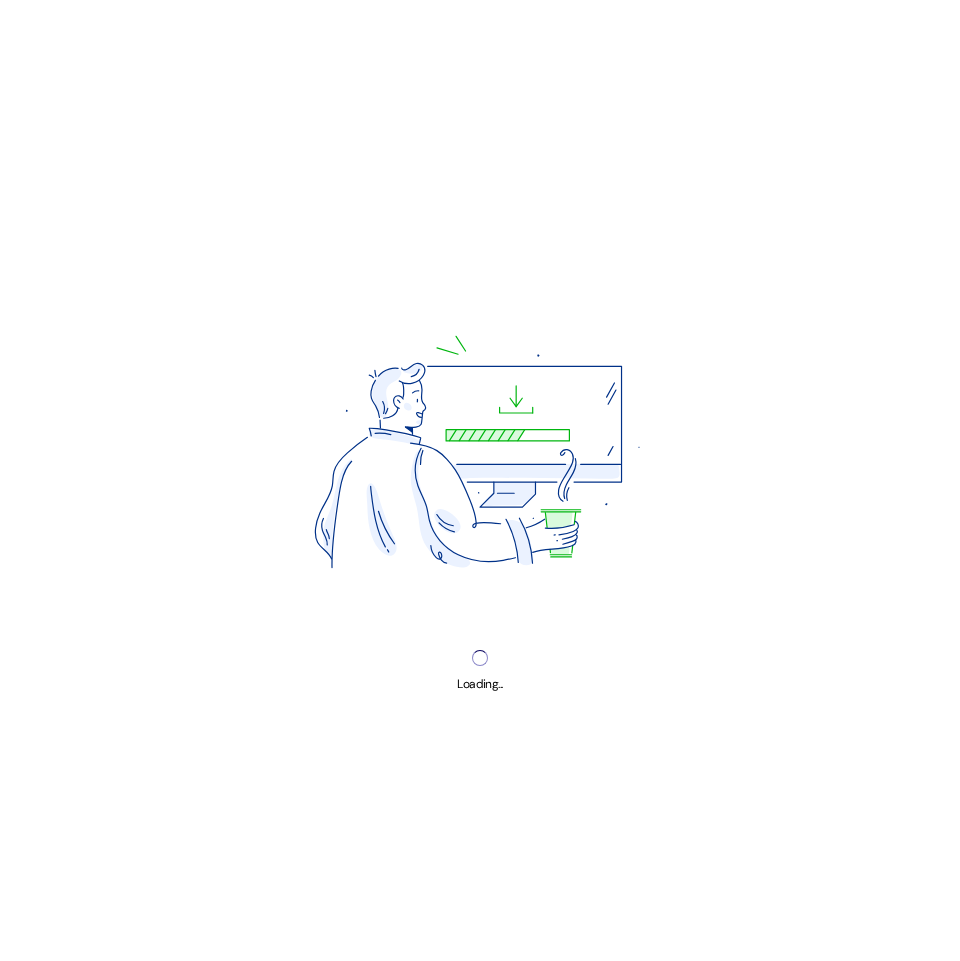 scroll, scrollTop: 0, scrollLeft: 0, axis: both 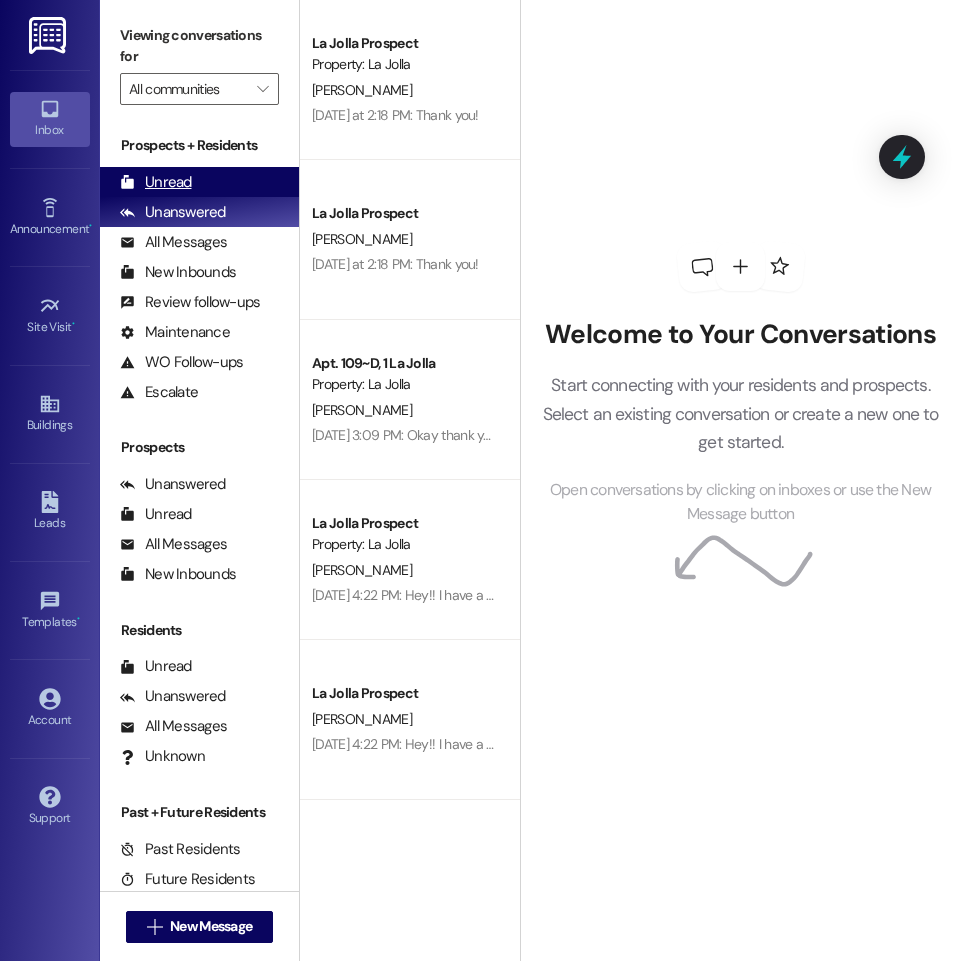 click on "Unread (0)" at bounding box center [199, 182] 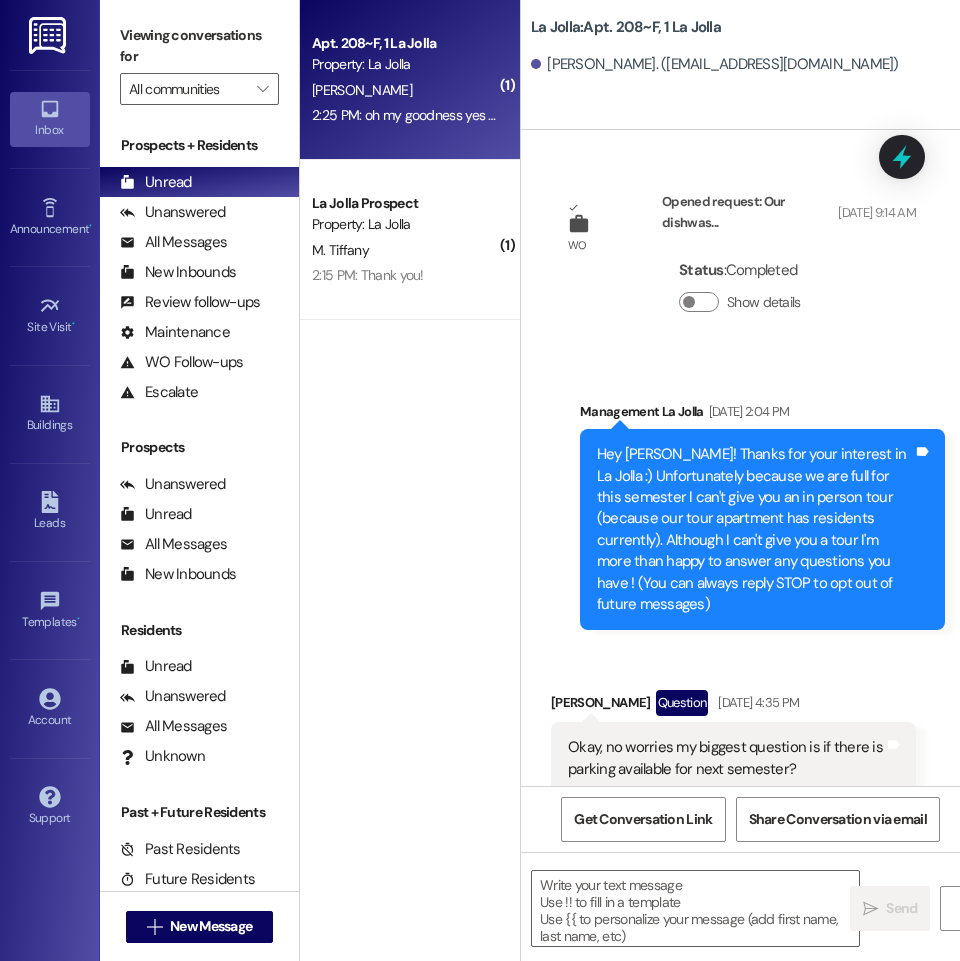 scroll, scrollTop: 45259, scrollLeft: 0, axis: vertical 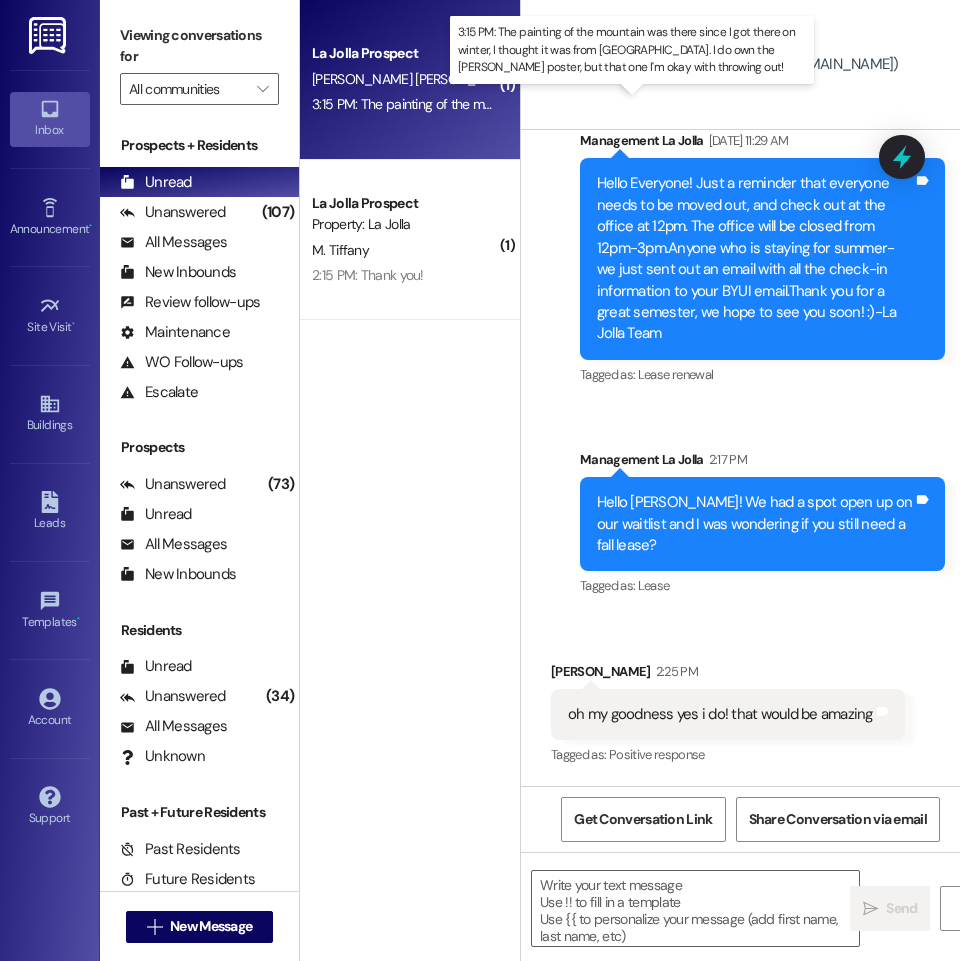 click on "3:15 PM: The painting of the mountain was there since I got there on winter, I thought it was from La Jolla. I do own the Taylor swift poster, but that one I'm okay with throwing out!  3:15 PM: The painting of the mountain was there since I got there on winter, I thought it was from La Jolla. I do own the Taylor swift poster, but that one I'm okay with throwing out!" at bounding box center [881, 104] 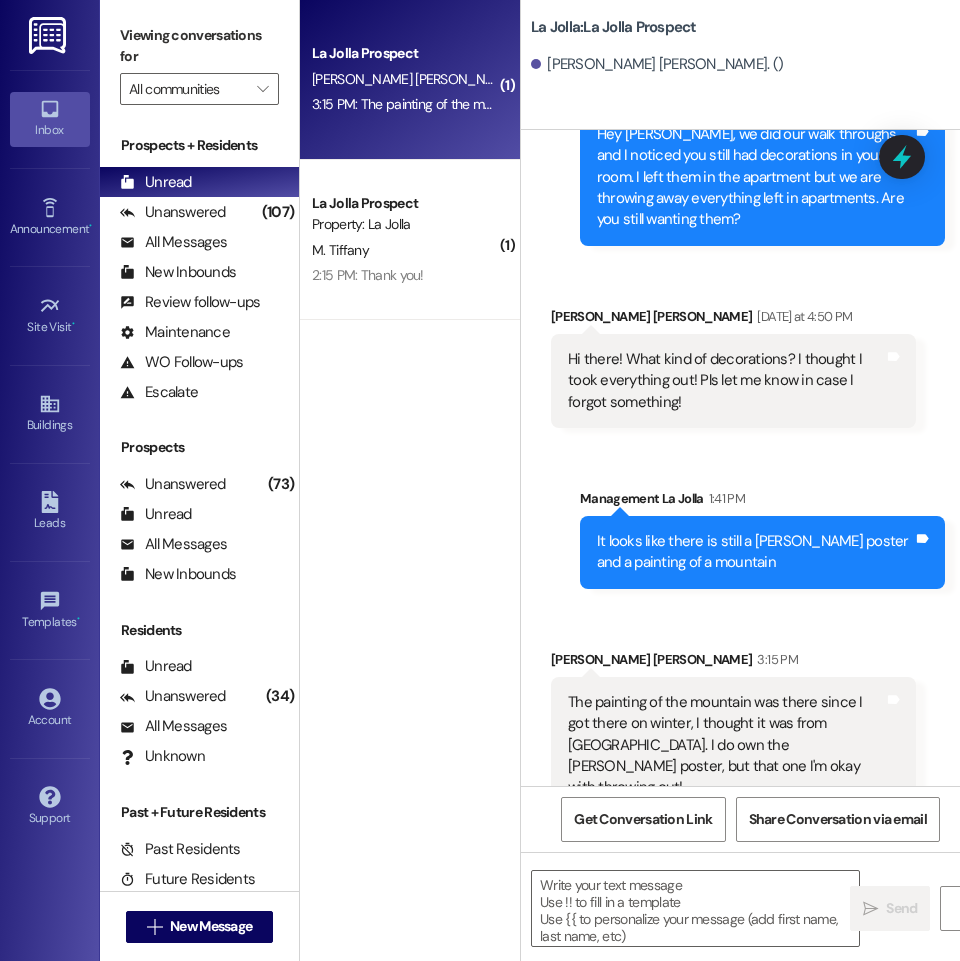 scroll, scrollTop: 1625, scrollLeft: 0, axis: vertical 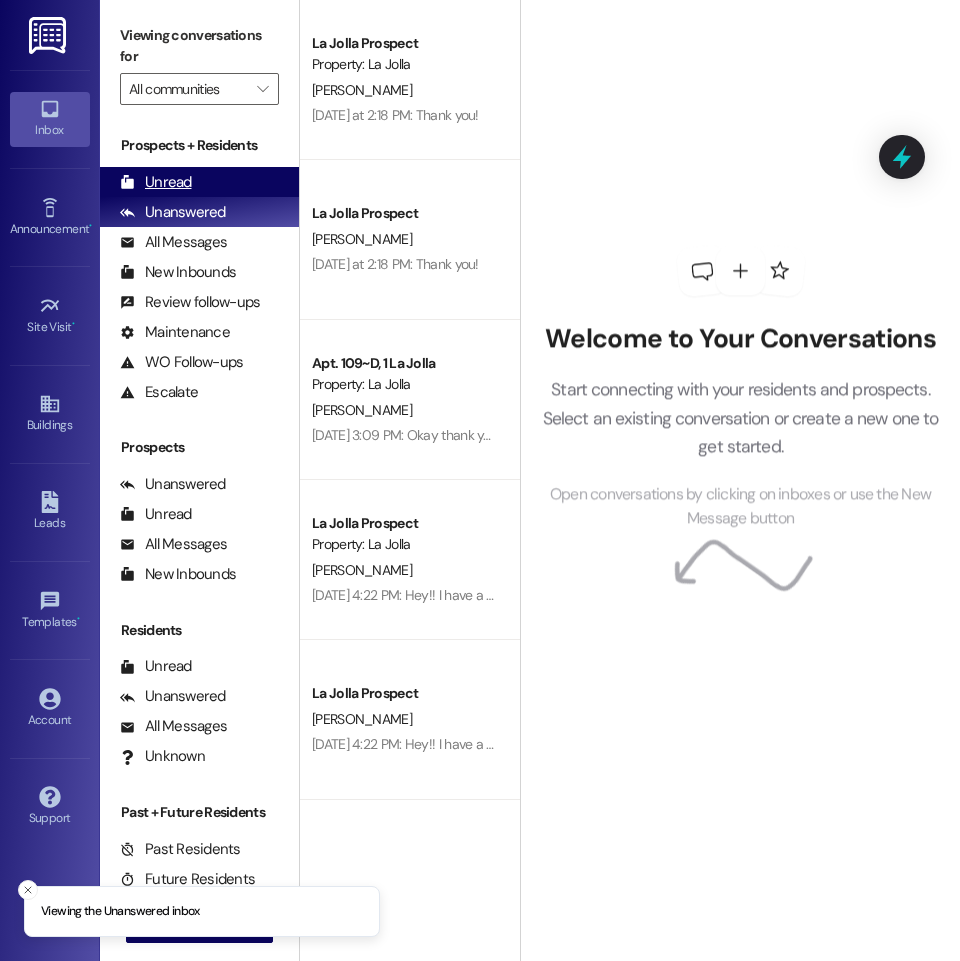 click on "Unread" at bounding box center (156, 182) 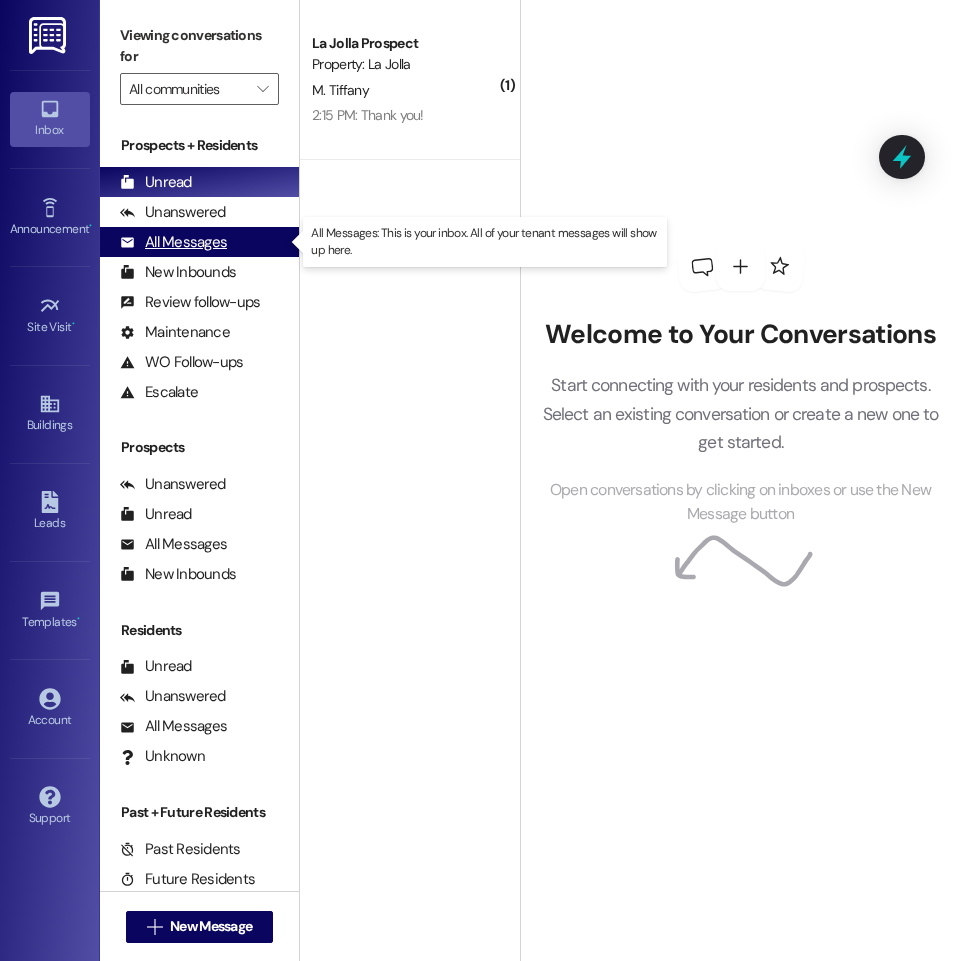 click on "All Messages" at bounding box center [173, 242] 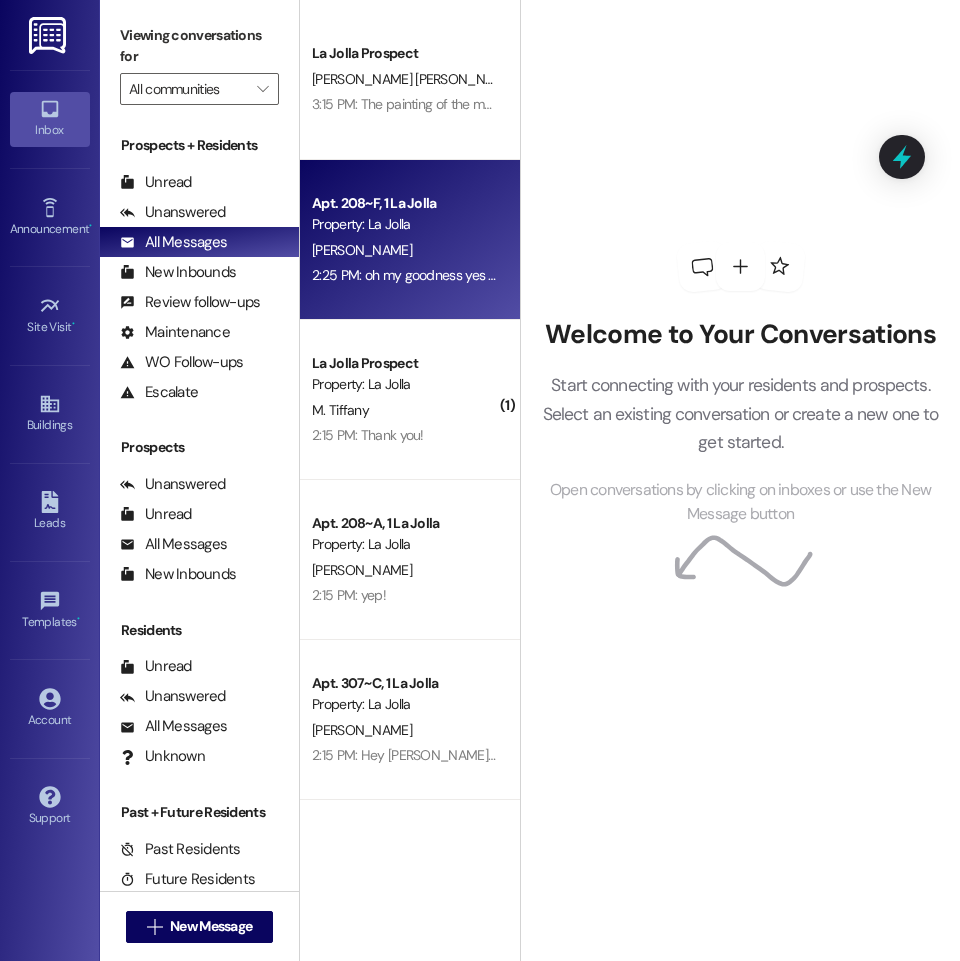 click on "Apt. 208~F, 1 La Jolla Property: La Jolla" at bounding box center [404, 214] 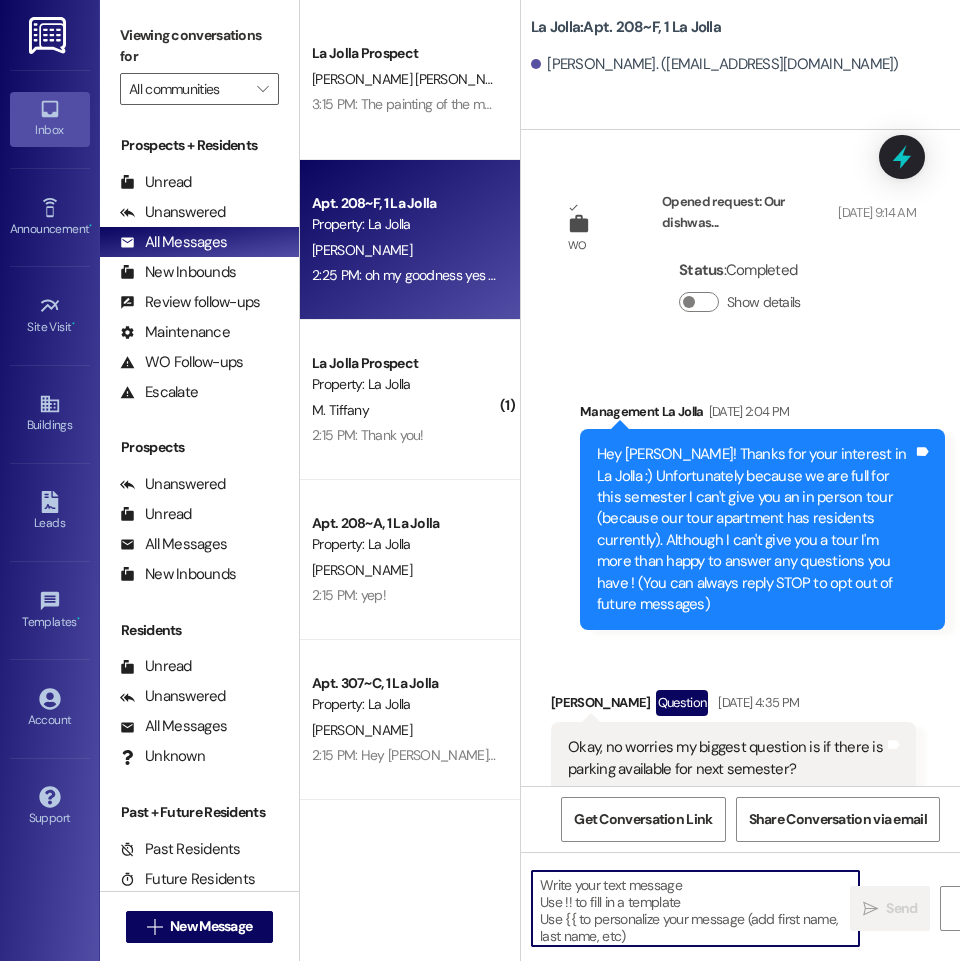 click at bounding box center [695, 908] 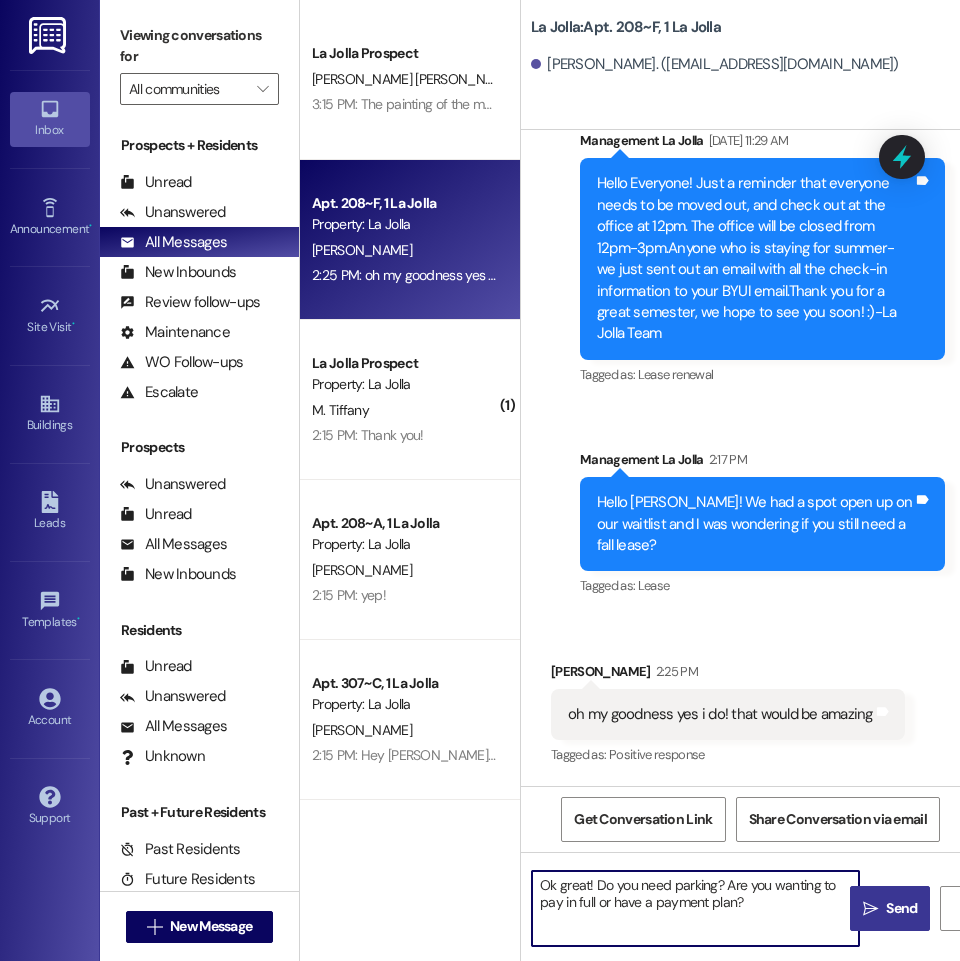 type on "Ok great! Do you need parking? Are you wanting to pay in full or have a payment plan?" 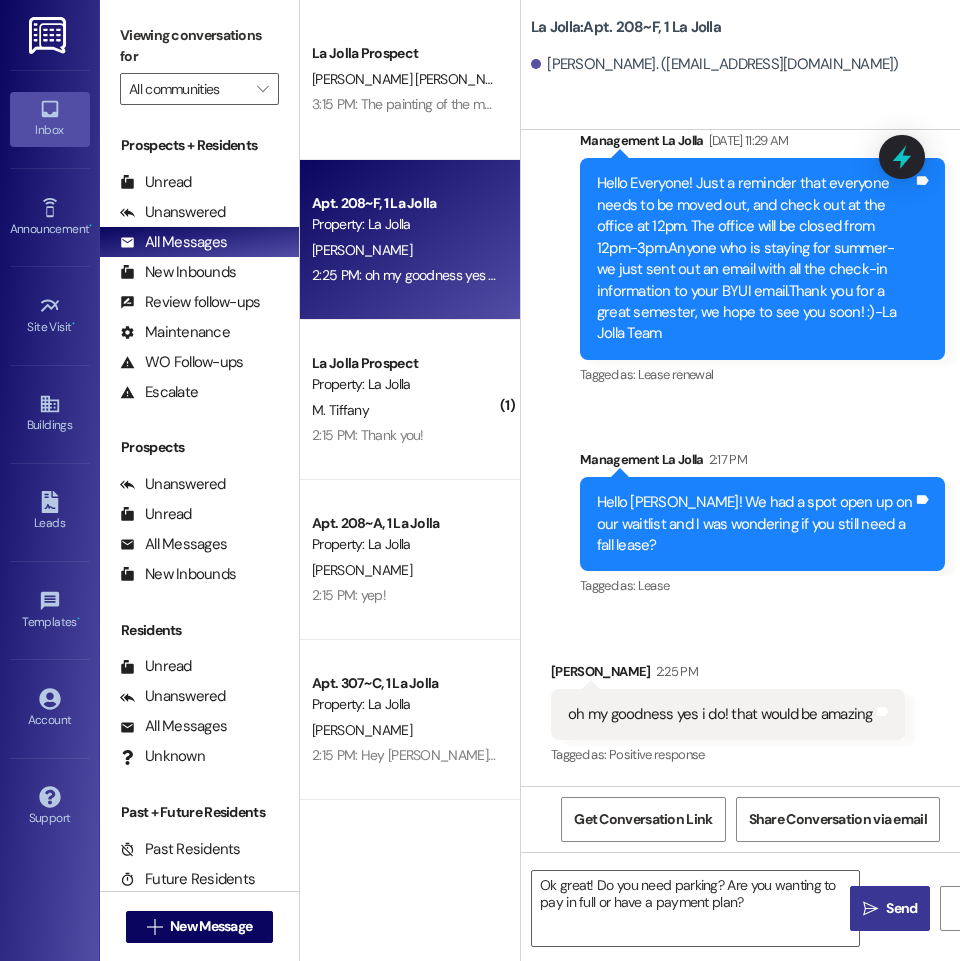 click on " Send" at bounding box center (890, 908) 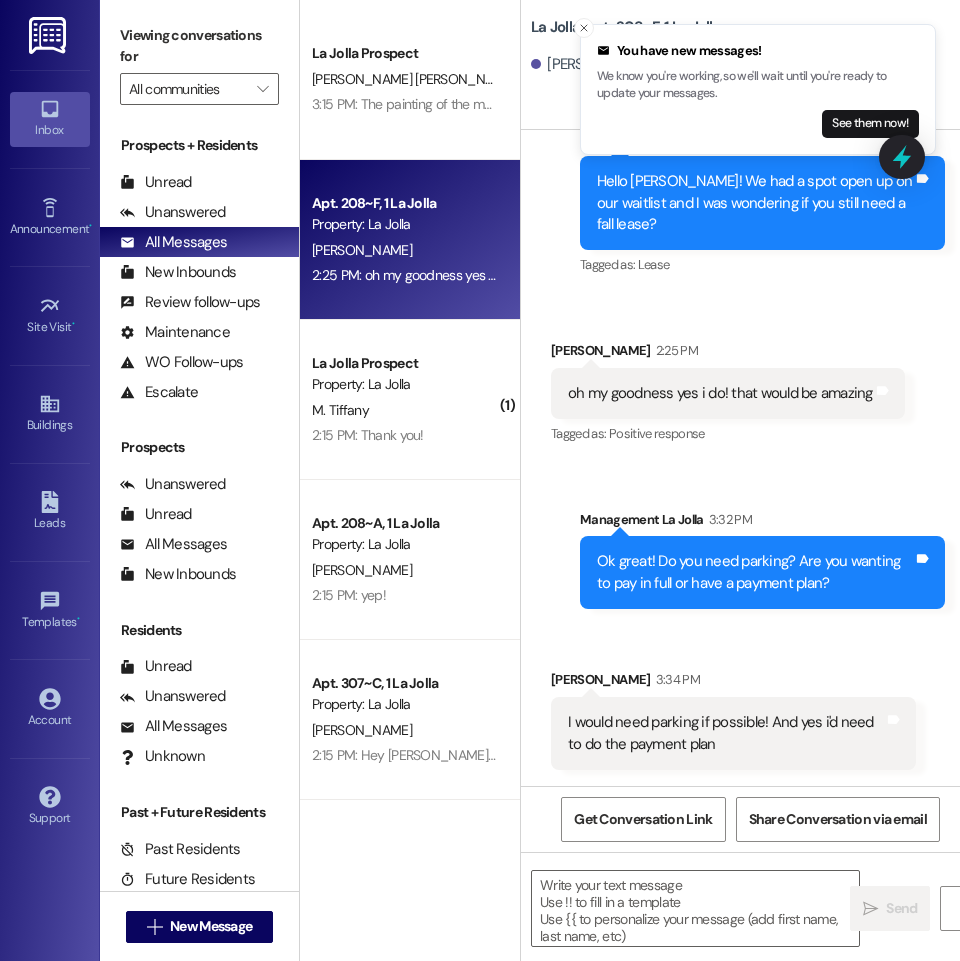 scroll, scrollTop: 45581, scrollLeft: 0, axis: vertical 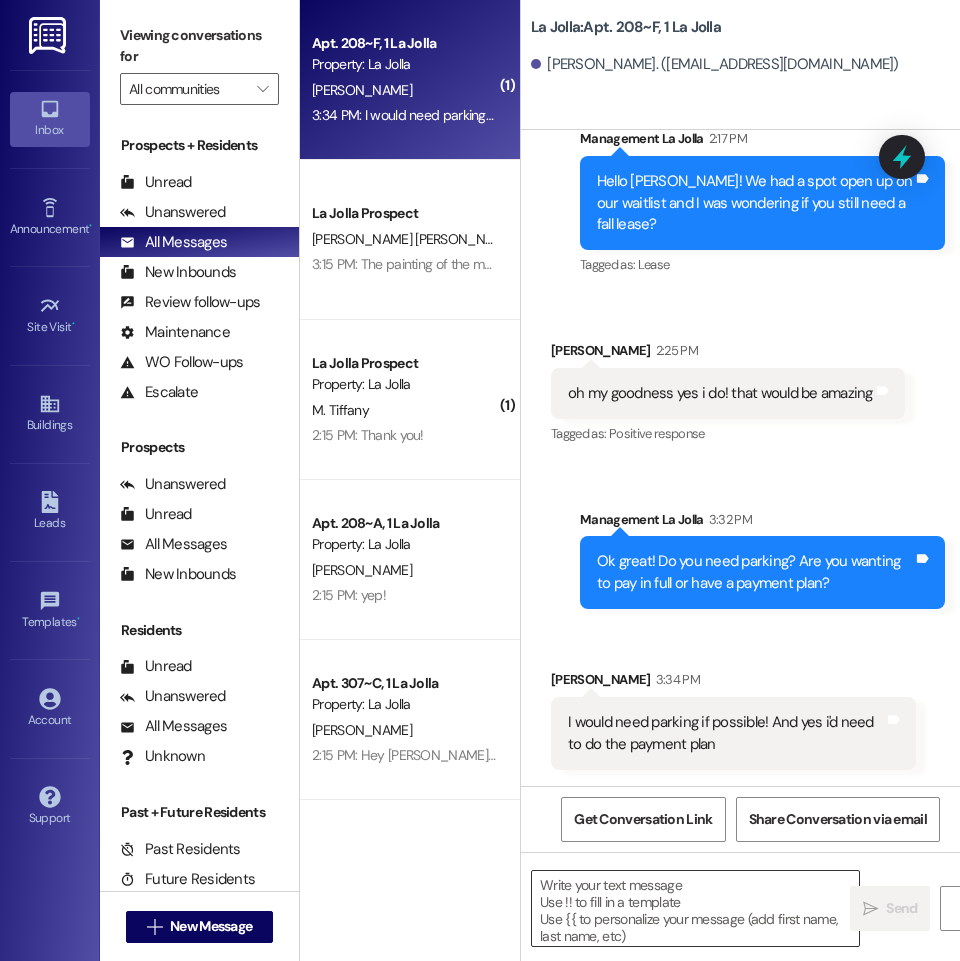 click at bounding box center [695, 908] 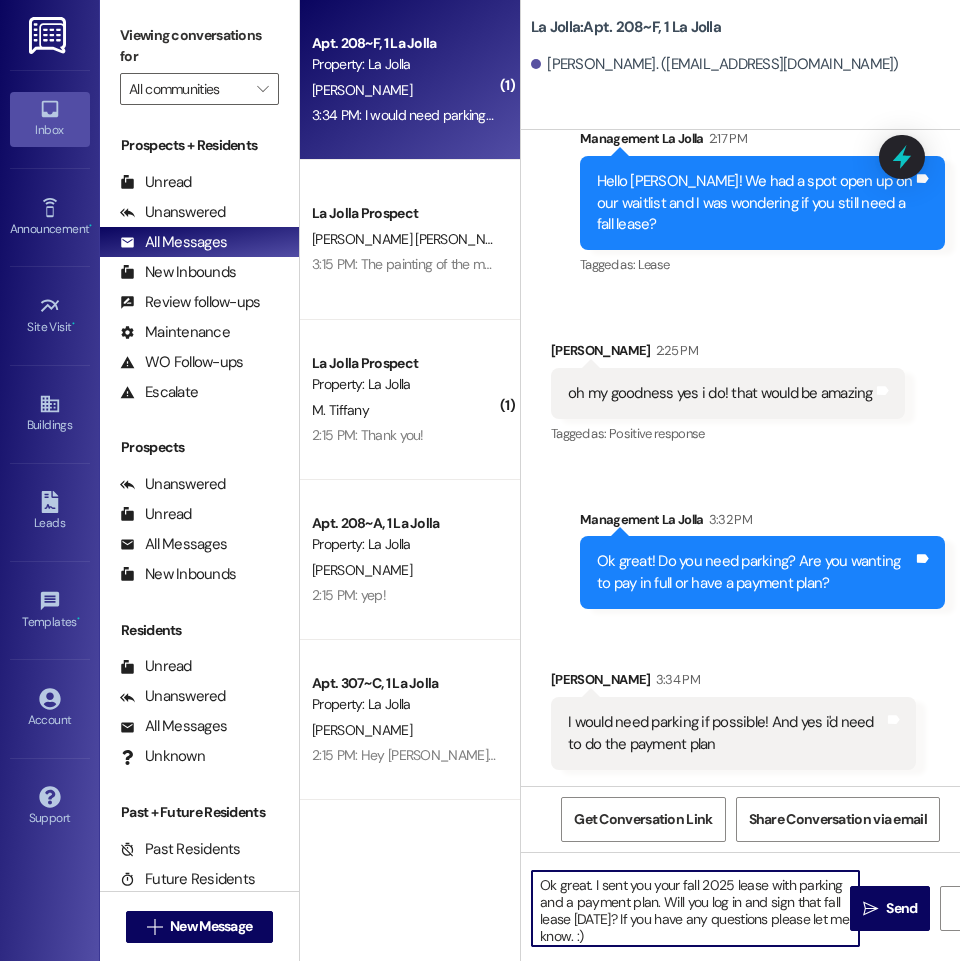 type on "Ok great. I sent you your fall 2025 lease with parking and a payment plan. Will you log in and sign that fall lease today? If you have any questions please let me know. :)" 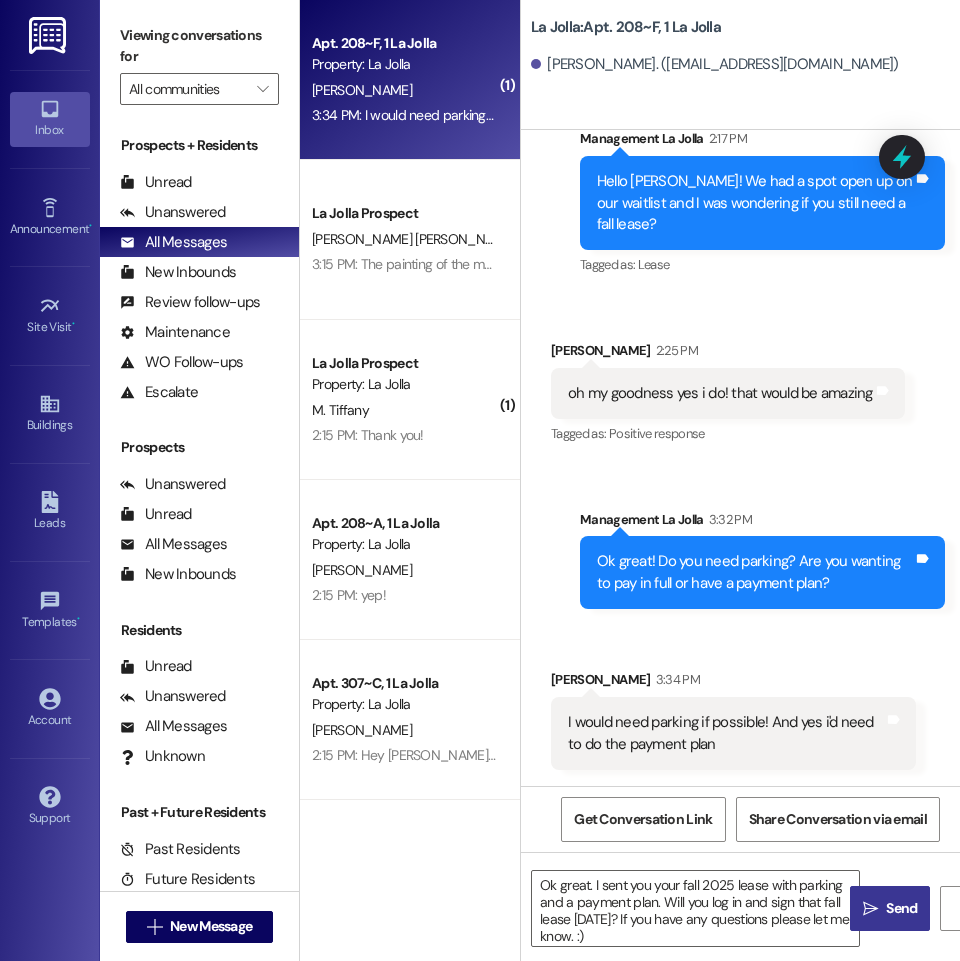 click on "Send" at bounding box center (901, 908) 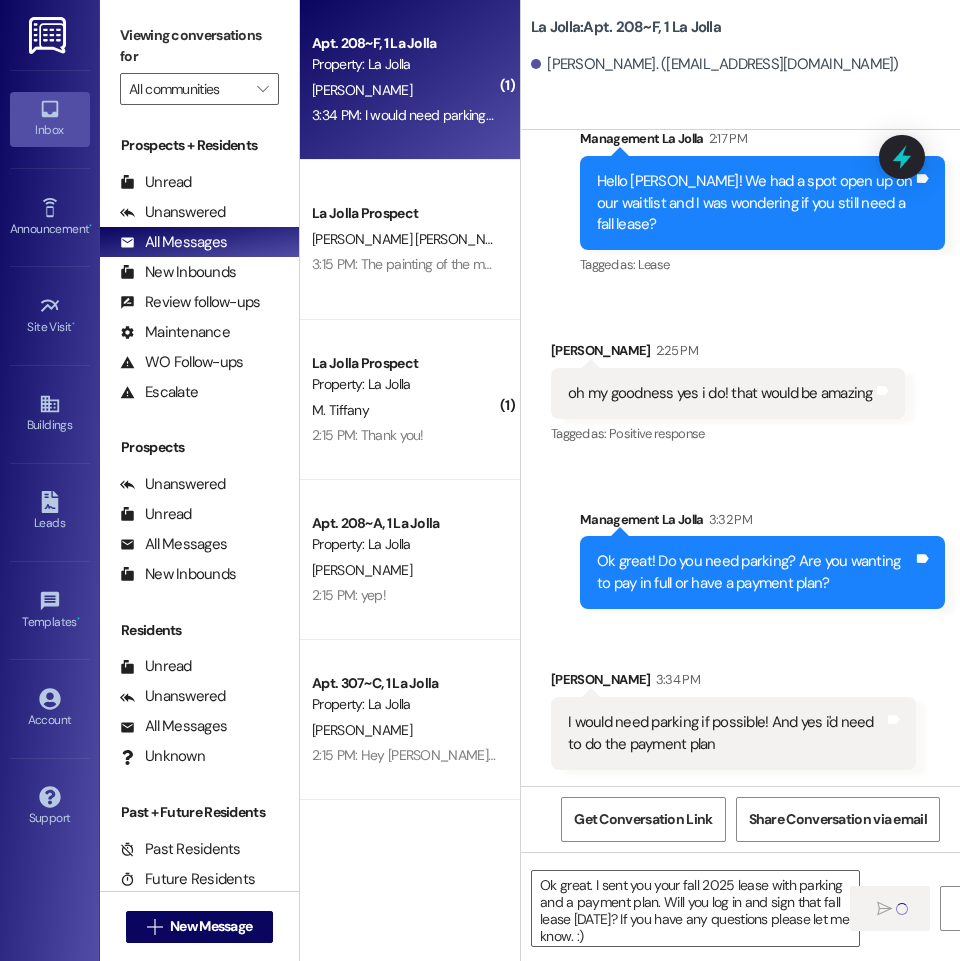 type 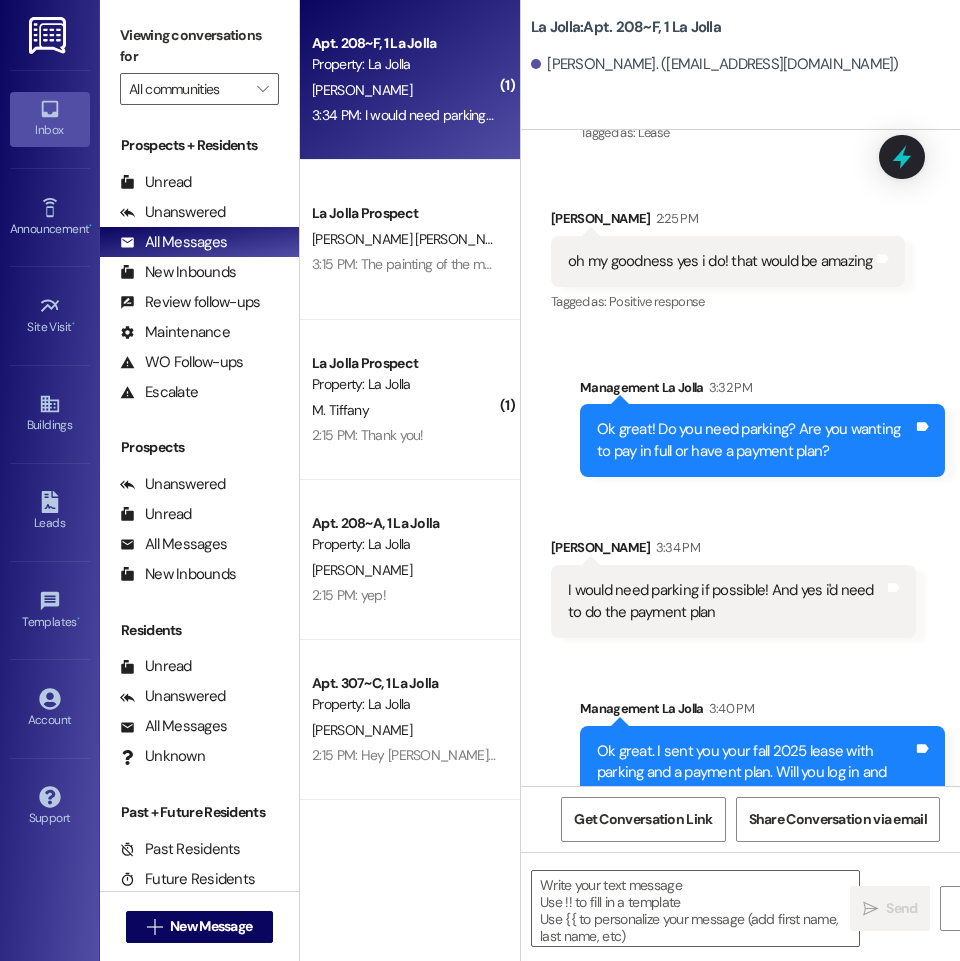 scroll, scrollTop: 45580, scrollLeft: 0, axis: vertical 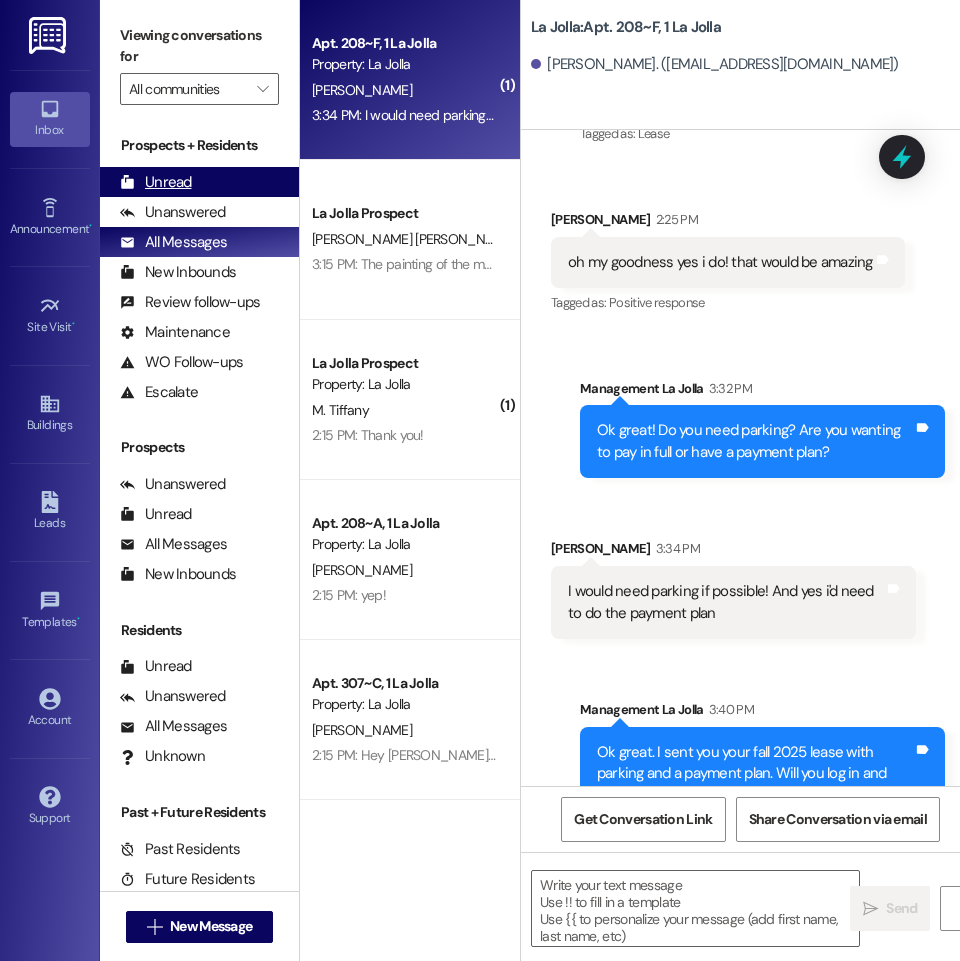 click on "Unread" at bounding box center (156, 182) 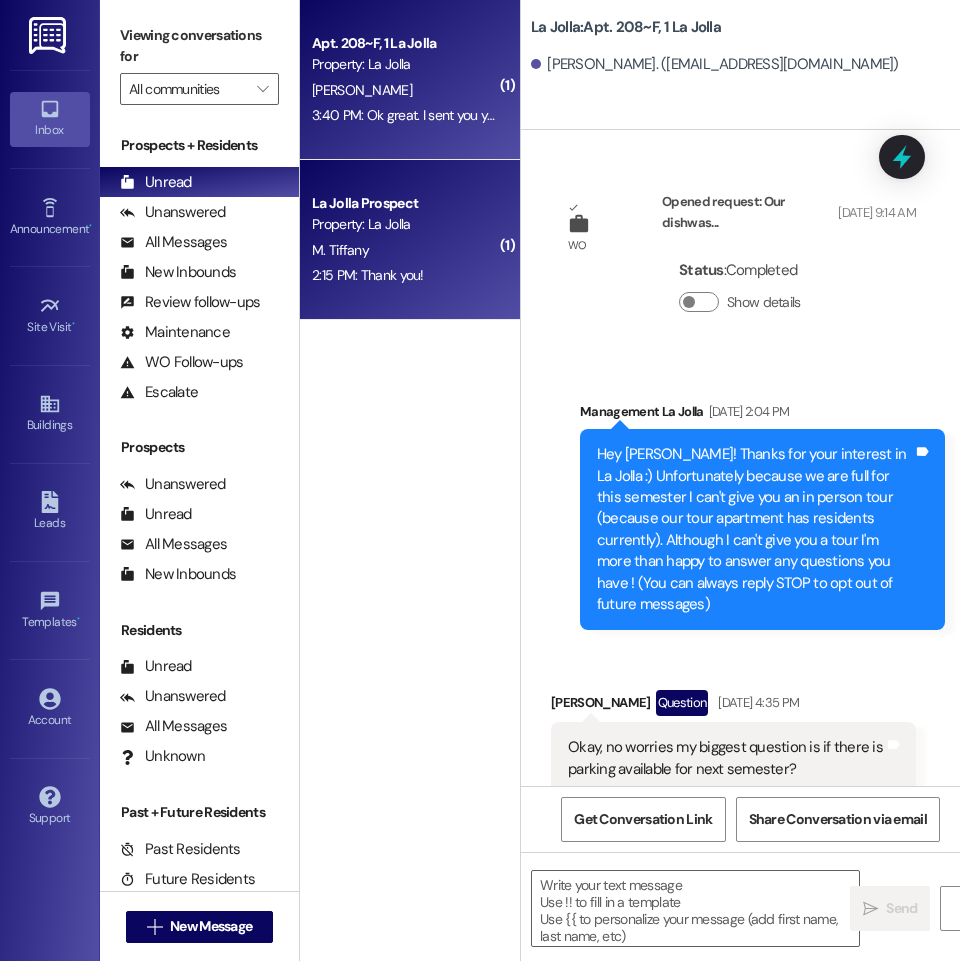 scroll, scrollTop: 45642, scrollLeft: 0, axis: vertical 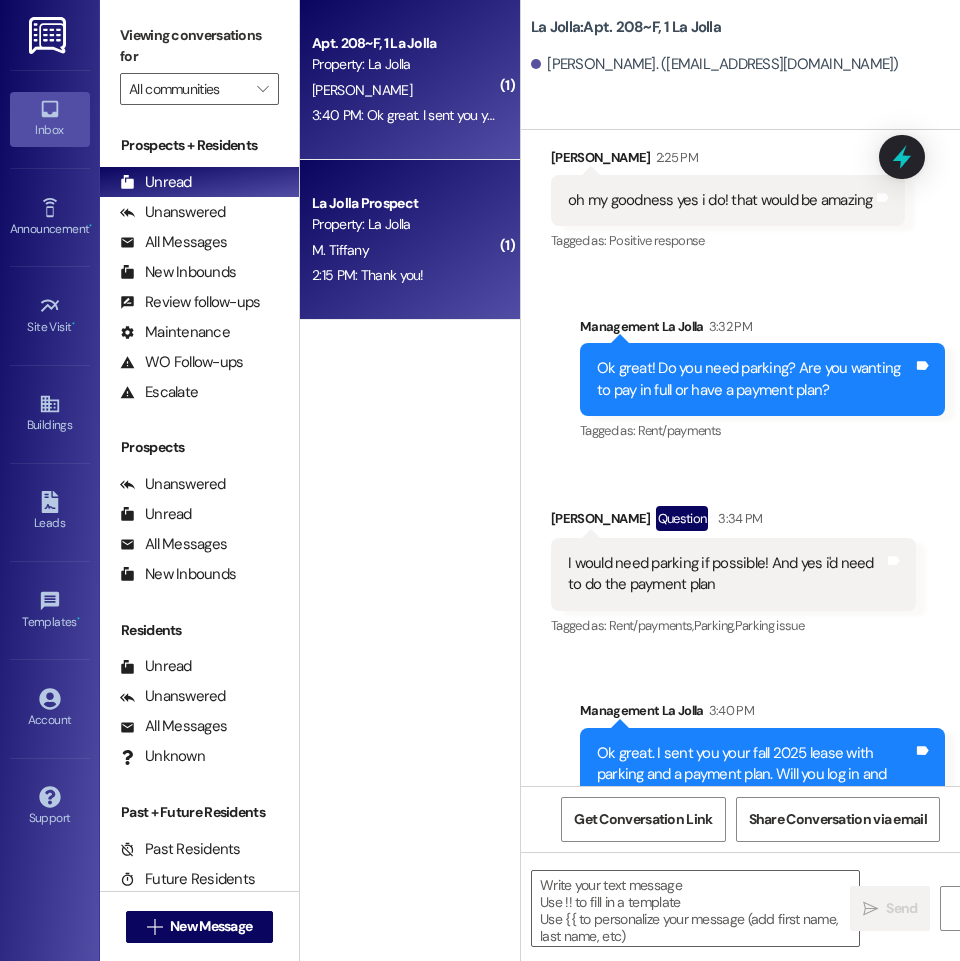 click on "2:15 PM: Thank you! 2:15 PM: Thank you!" at bounding box center [404, 275] 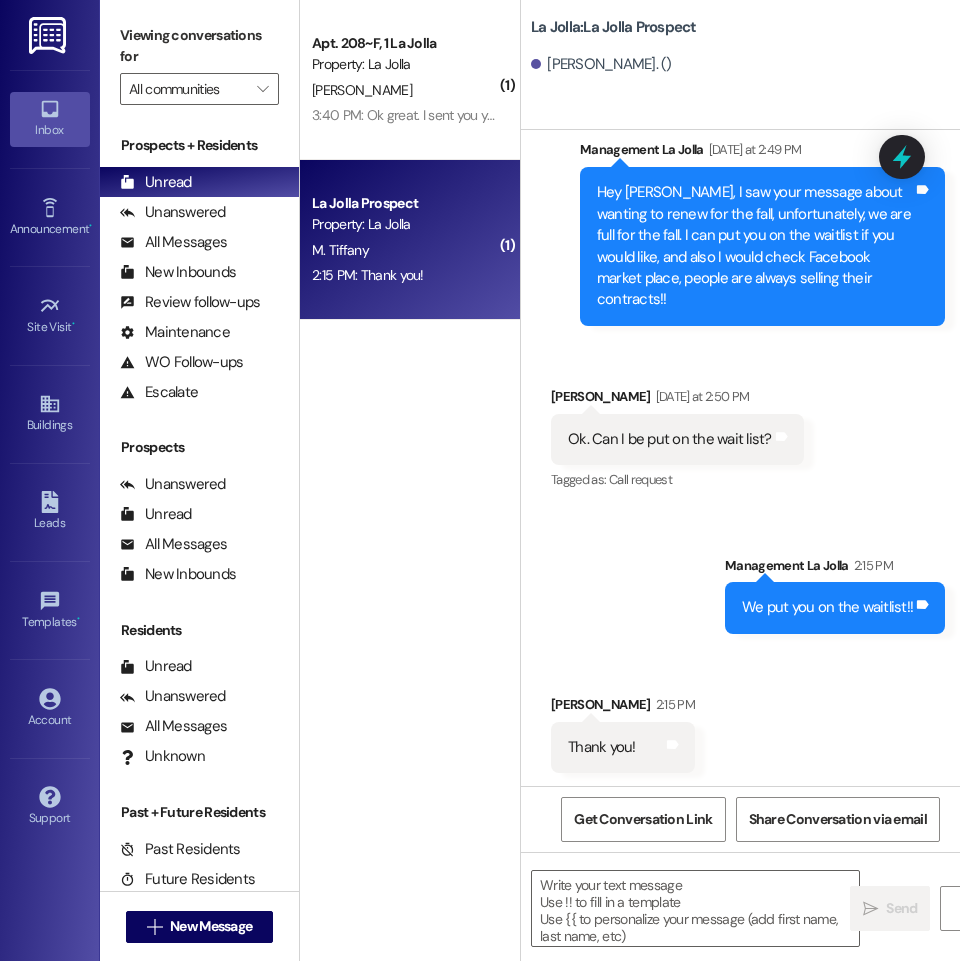 scroll, scrollTop: 38173, scrollLeft: 0, axis: vertical 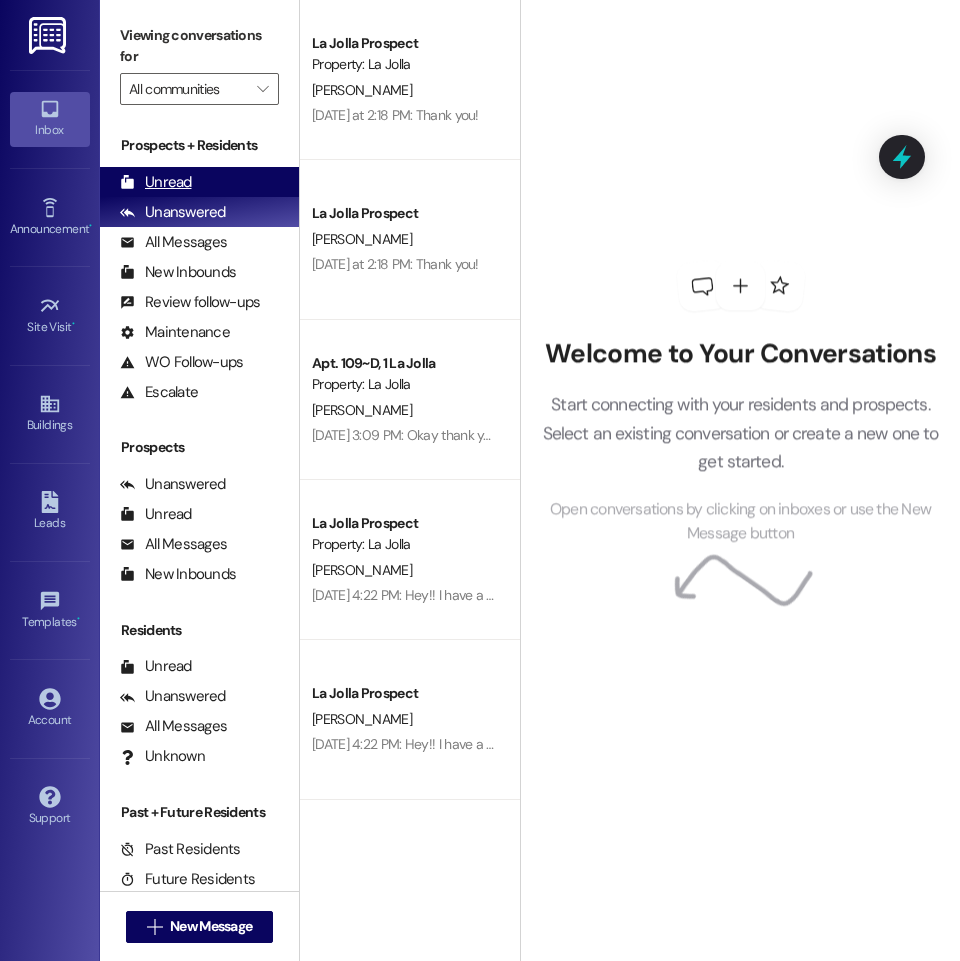 click on "Unread" at bounding box center (156, 182) 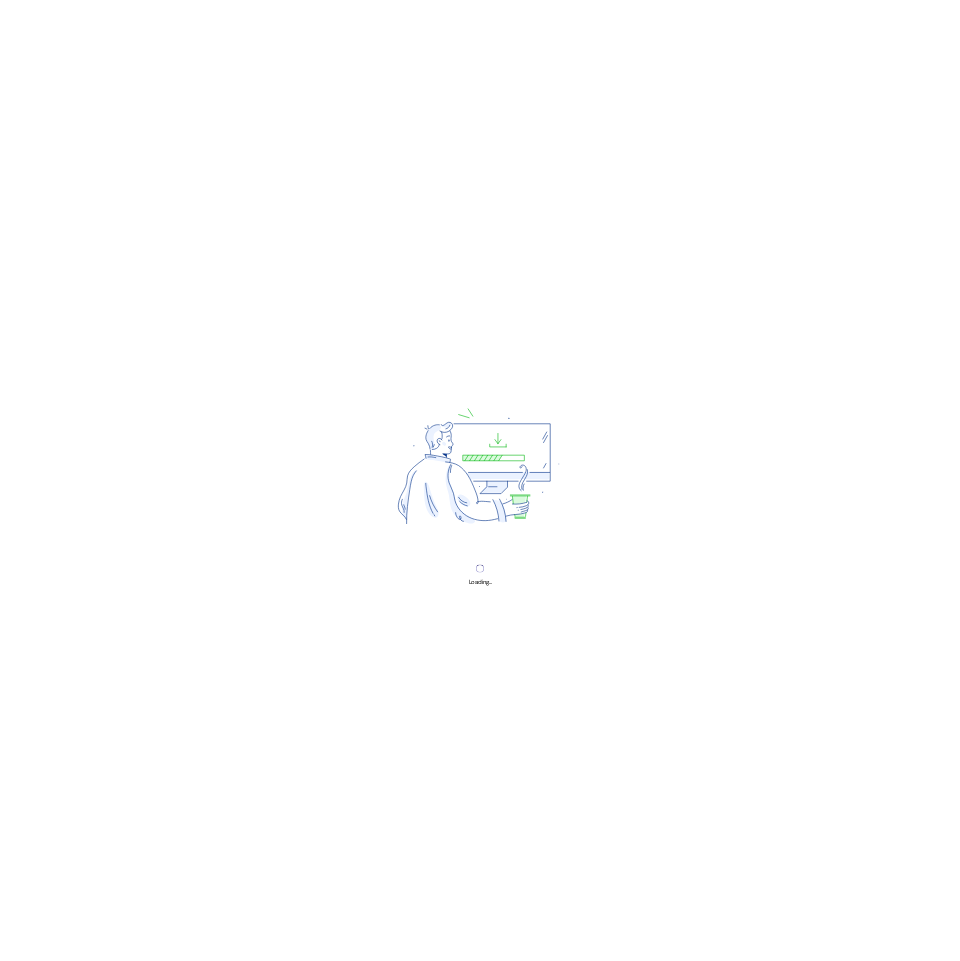 scroll, scrollTop: 0, scrollLeft: 0, axis: both 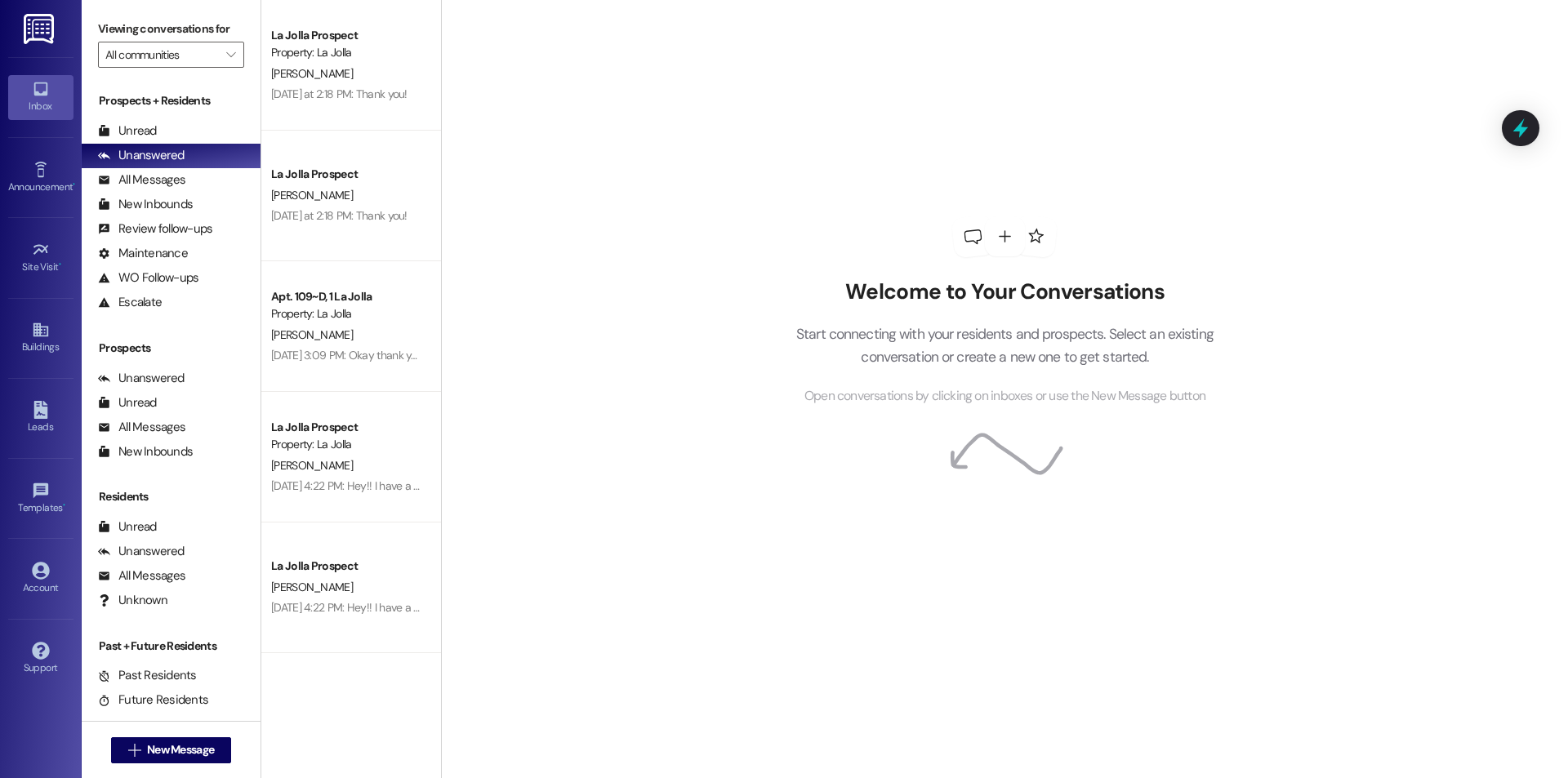 click on "Prospects + Residents Unread (0) Unread: Any message you haven't read yet will show up here Unanswered (0) Unanswered: ResiDesk identifies open questions and unanswered conversations so you can respond to them. All Messages (undefined) All Messages: This is your inbox. All of your tenant messages will show up here. New Inbounds (0) New Inbounds: If you publicly post your ResiDesk number, all new inbound messages from people who do not currently have a lease and are not currently prospects the last 45 days will surface here. Review follow-ups (undefined) Review follow-ups: ResiDesk identifies open review candidates and conversations so you can respond to them. Maintenance (undefined) Maintenance: ResiDesk identifies conversations around maintenance or work orders from the last 14 days so you can respond to them. WO Follow-ups (undefined) WO Follow-ups: ResiDesk identifies follow-ups around maintenance or work orders from the last 7 days so you can respond to them. Escalate (undefined)" at bounding box center [171, 203] 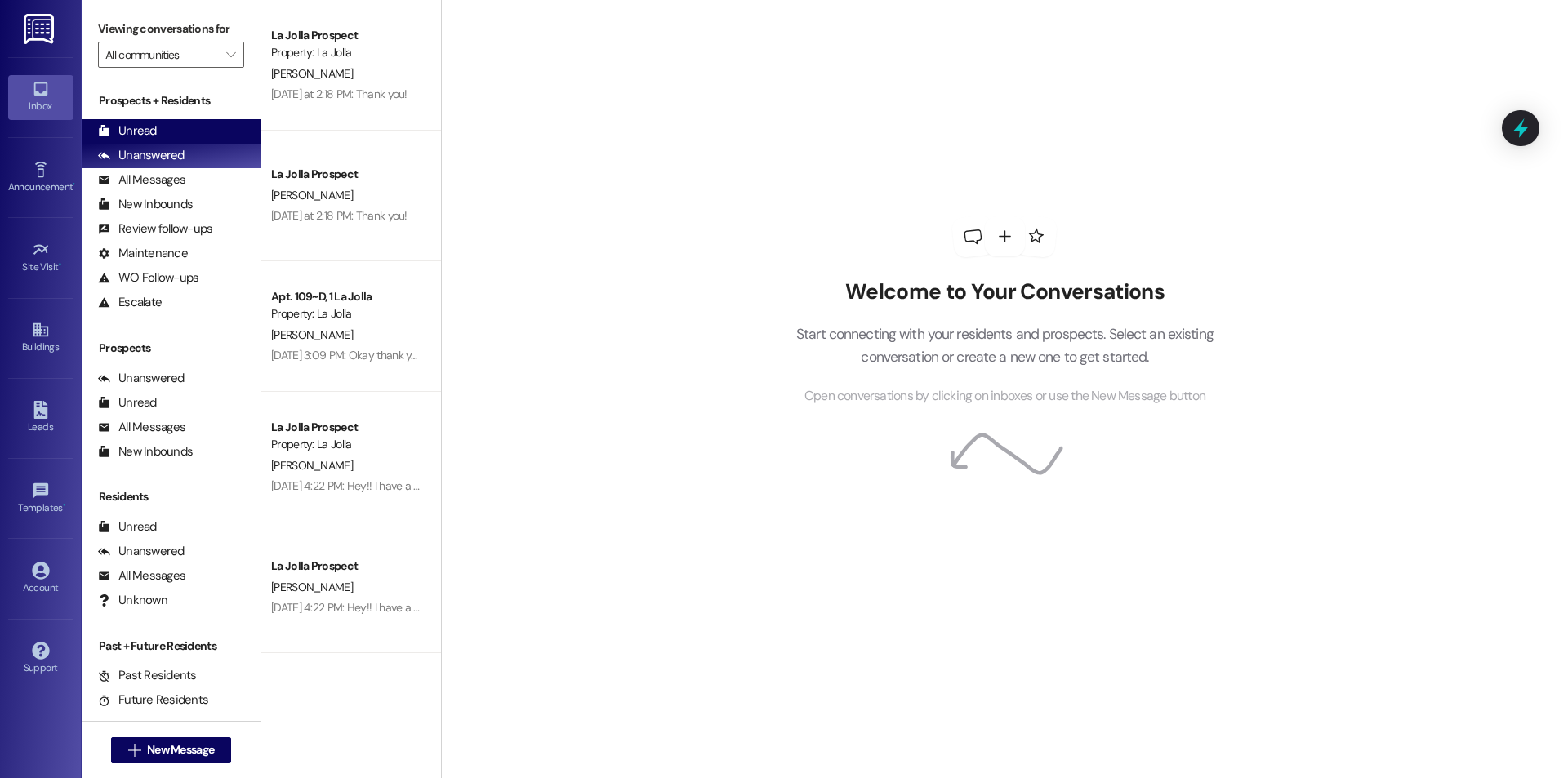 click on "Unread" at bounding box center (127, 131) 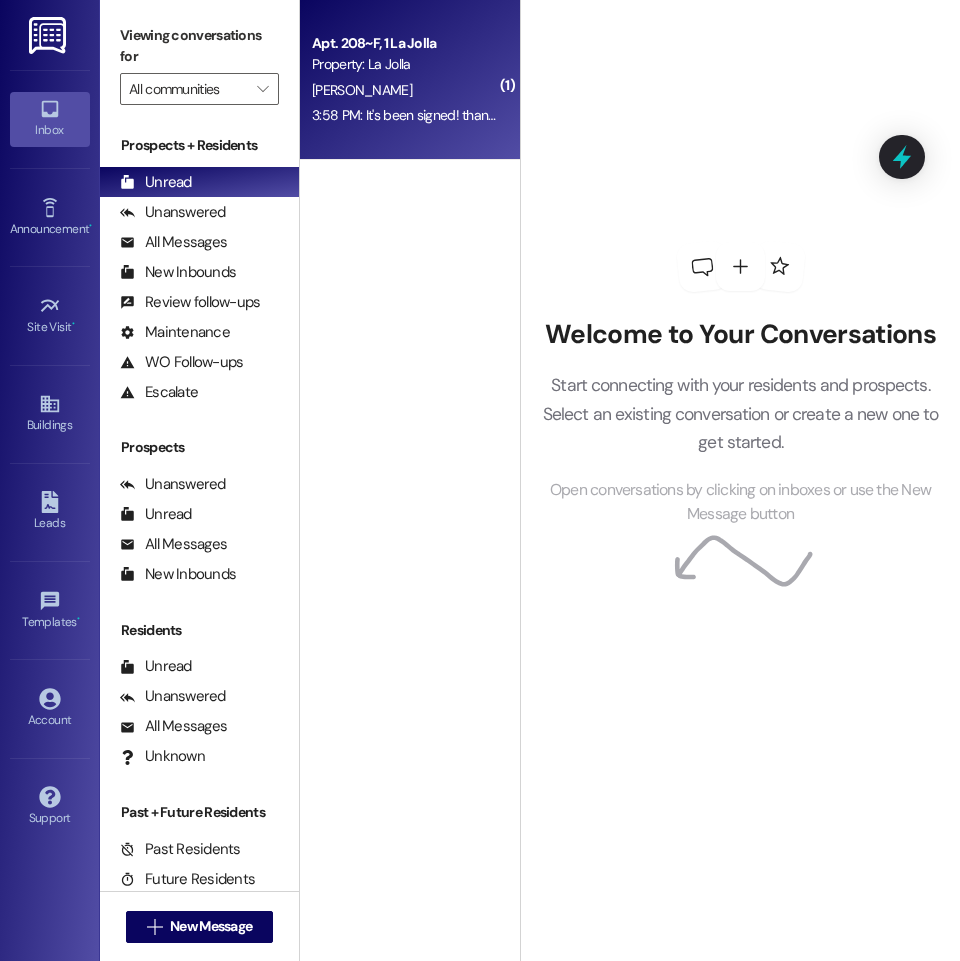 click on "3:58 PM: It's been signed! thank you guys so much! :) 3:58 PM: It's been signed! thank you guys so much! :)" at bounding box center [464, 115] 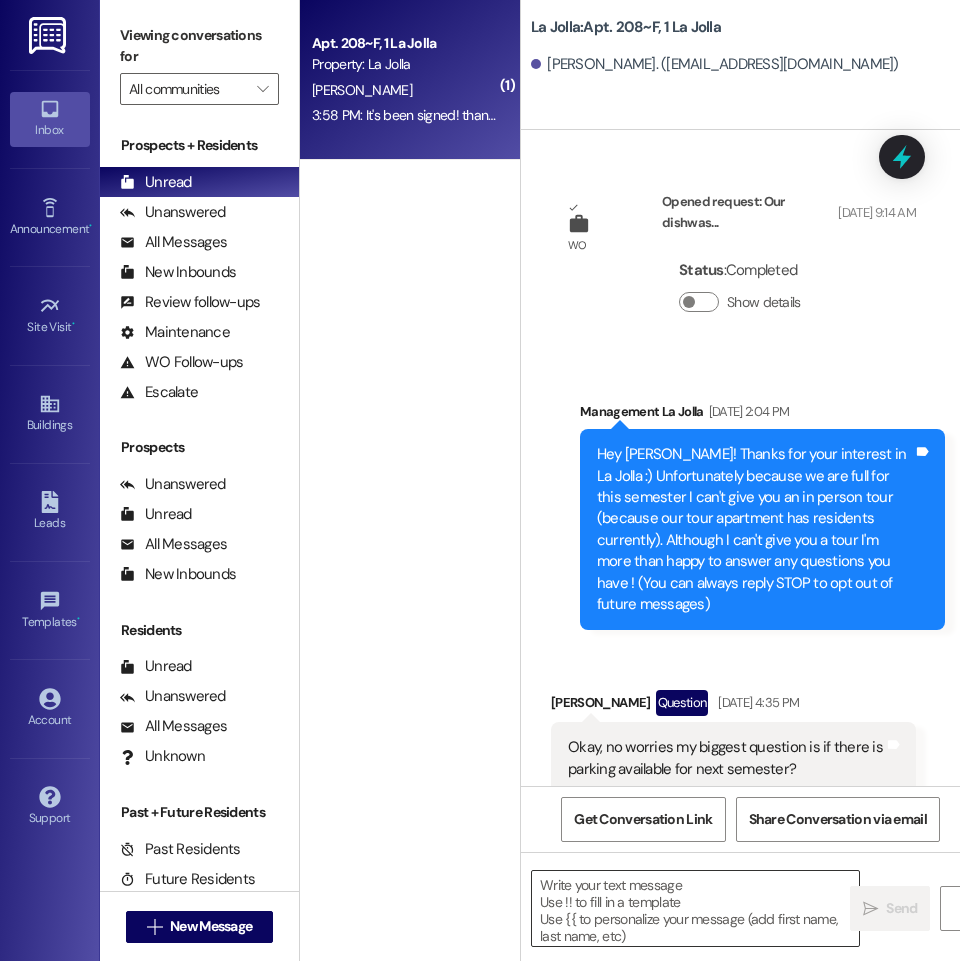 scroll, scrollTop: 46045, scrollLeft: 0, axis: vertical 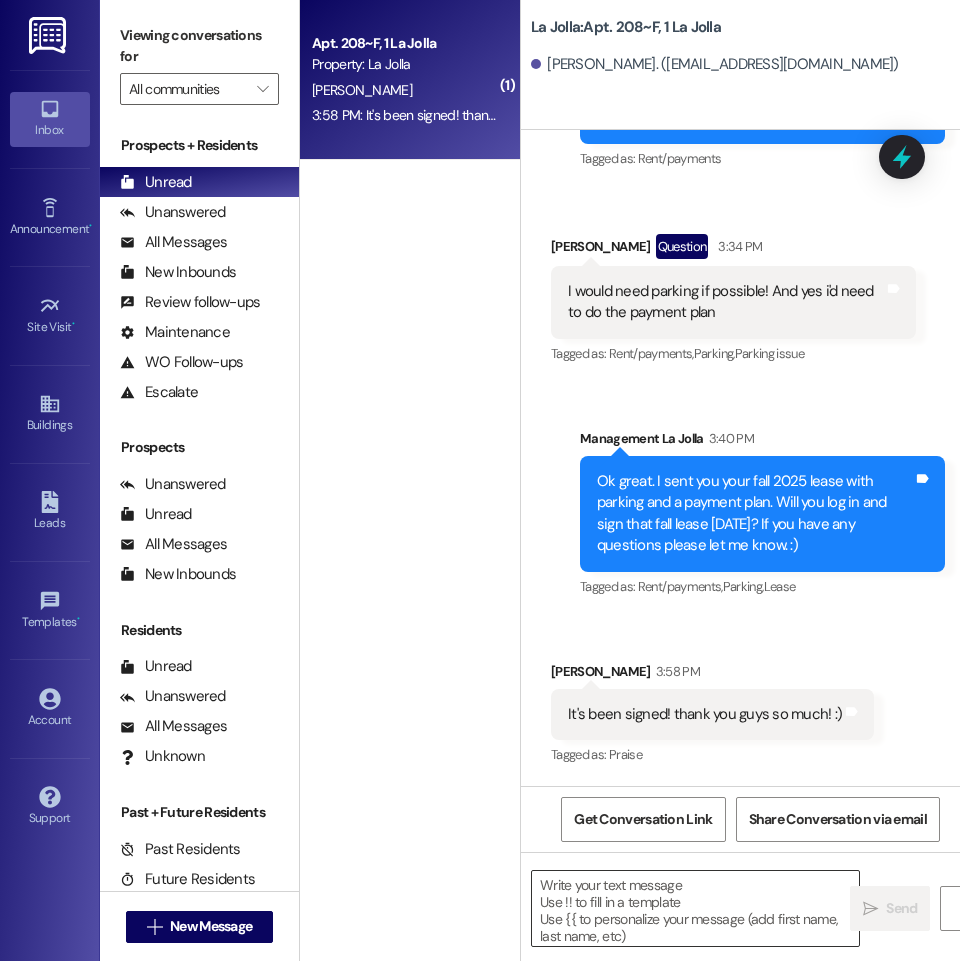 click at bounding box center [695, 908] 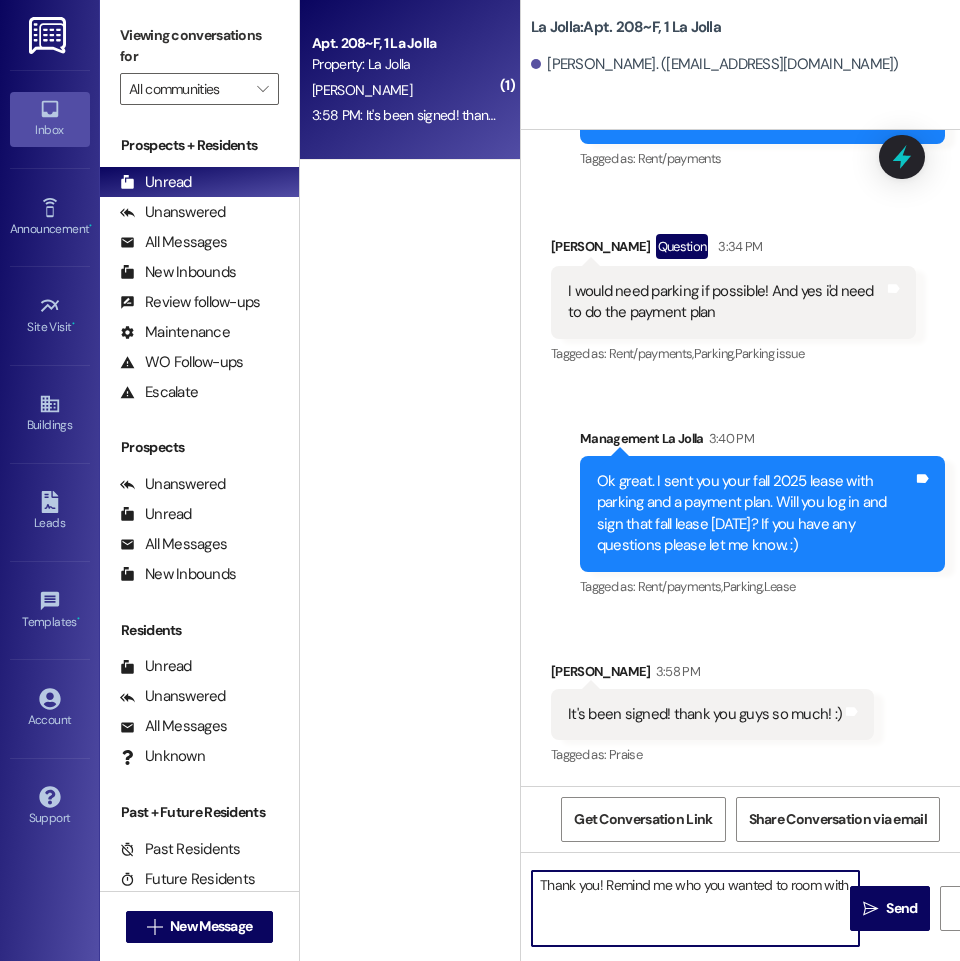 type on "Thank you! Remind me who you wanted to room with" 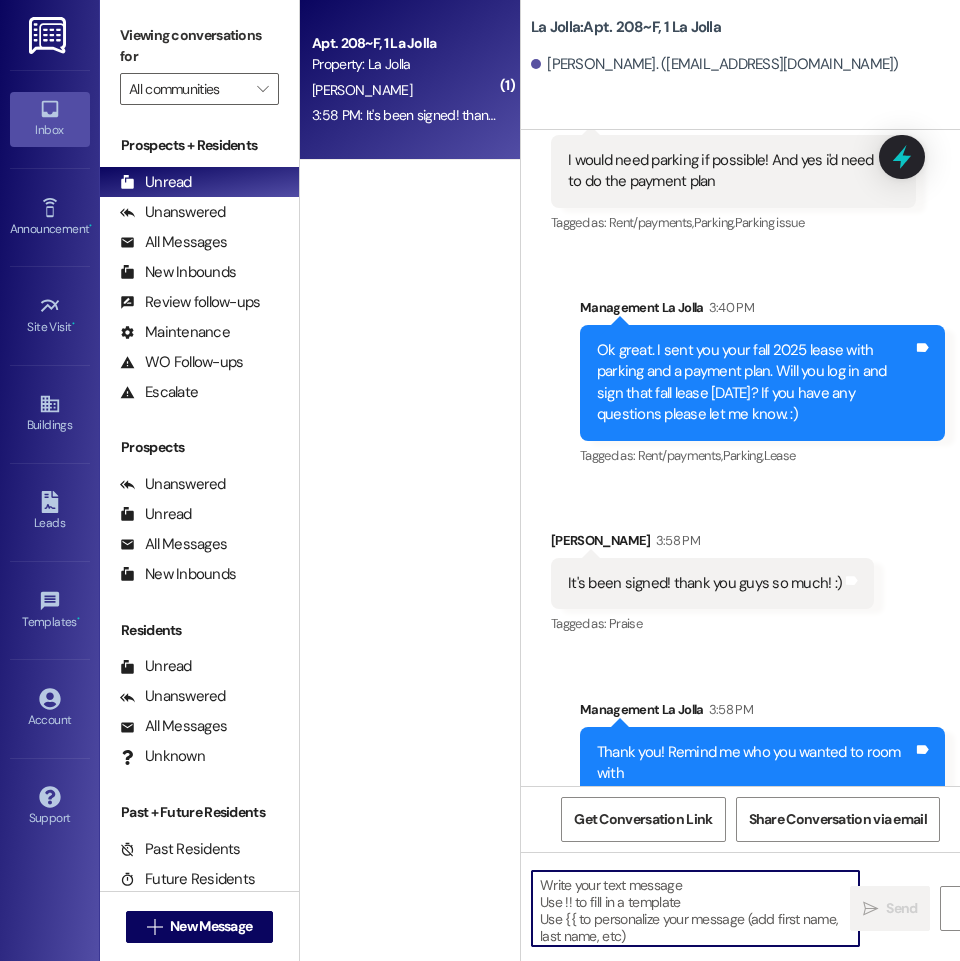 scroll, scrollTop: 46044, scrollLeft: 0, axis: vertical 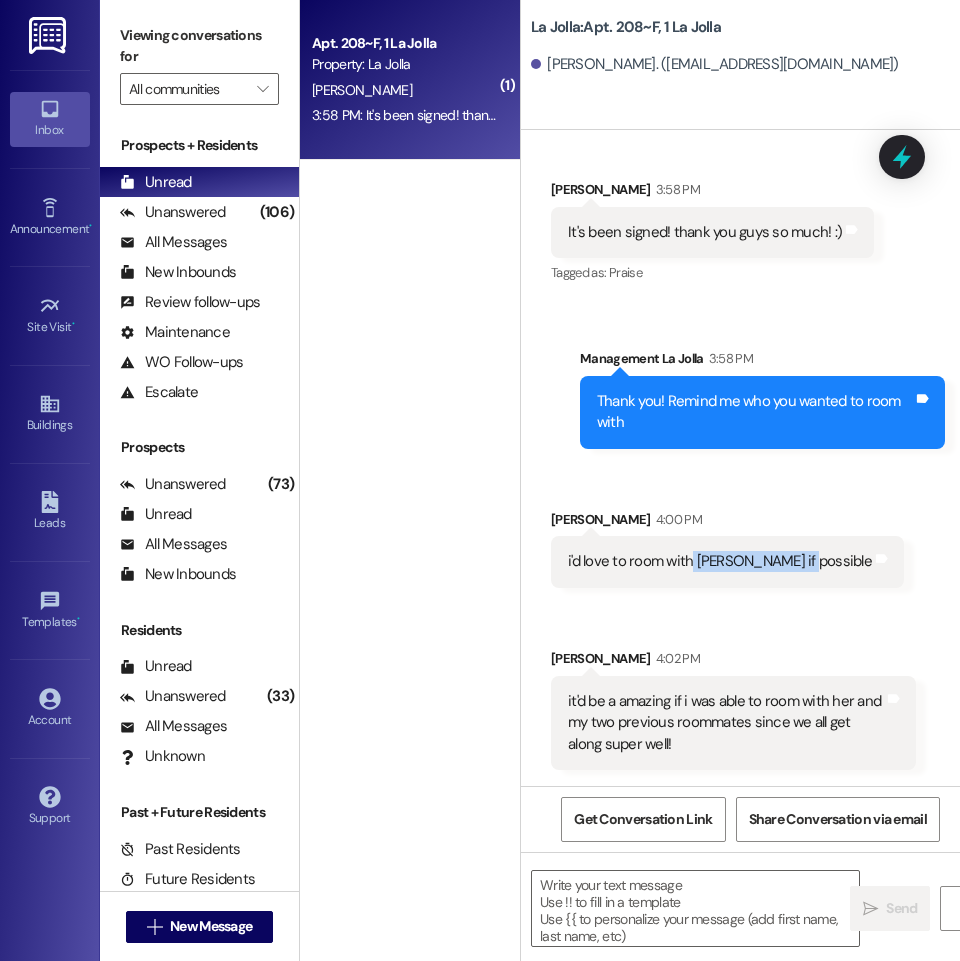 drag, startPoint x: 691, startPoint y: 567, endPoint x: 806, endPoint y: 568, distance: 115.00435 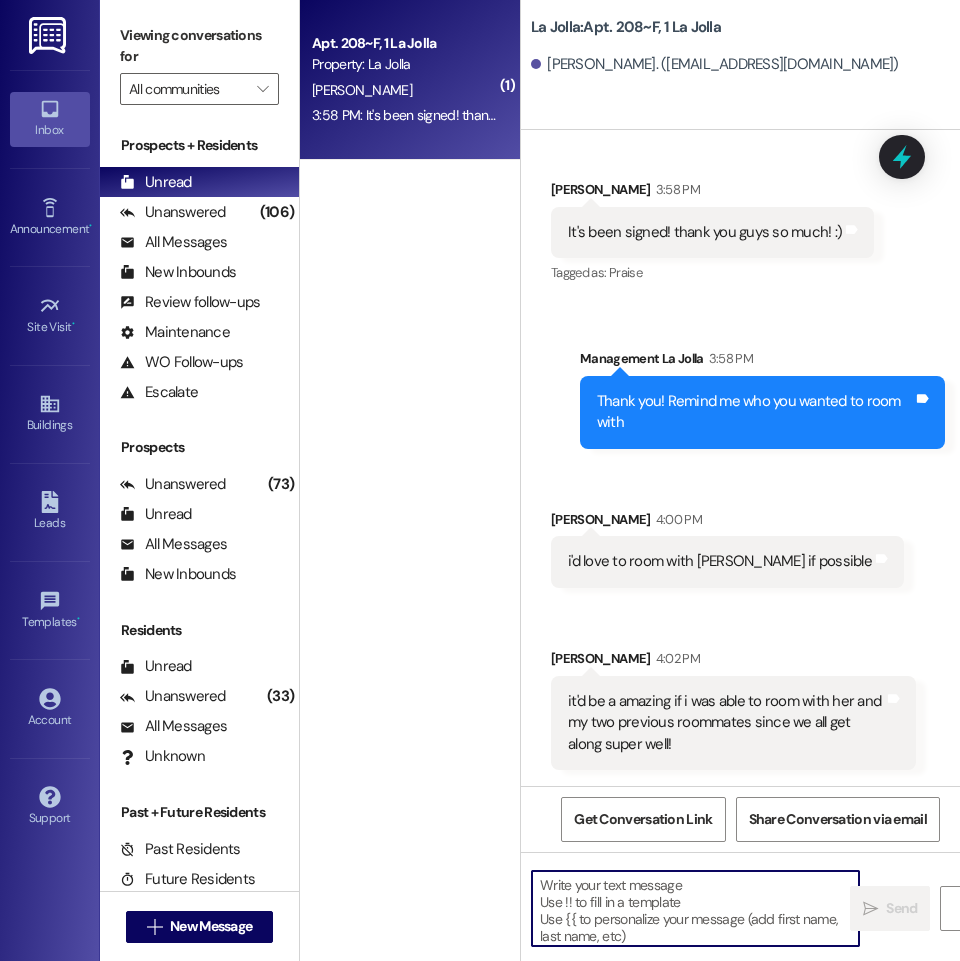 click at bounding box center (695, 908) 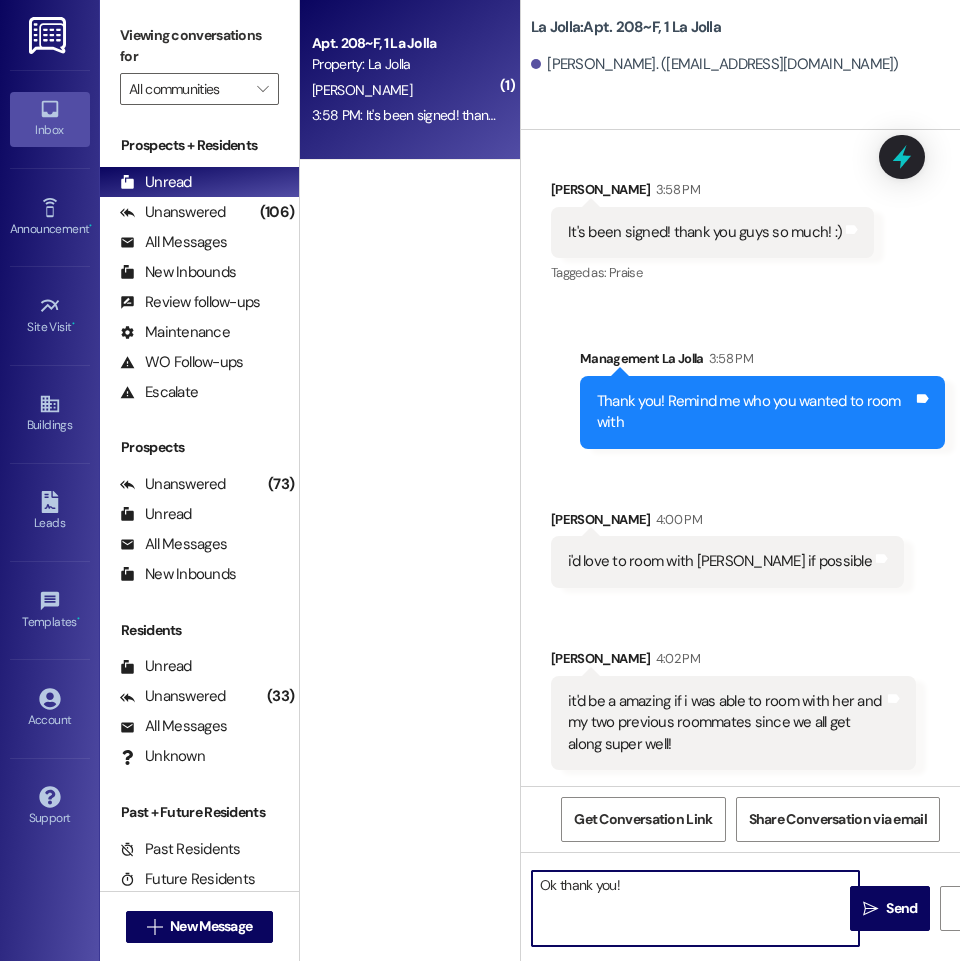 type on "Ok thank you!" 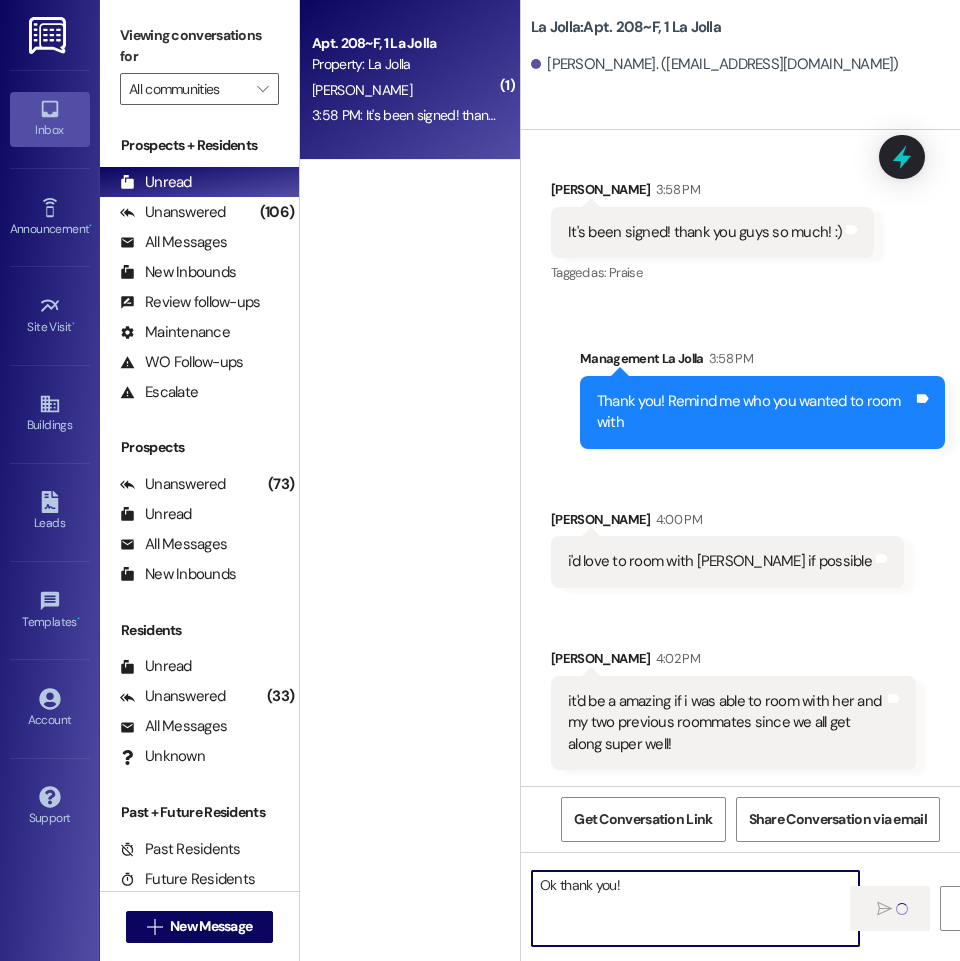 type 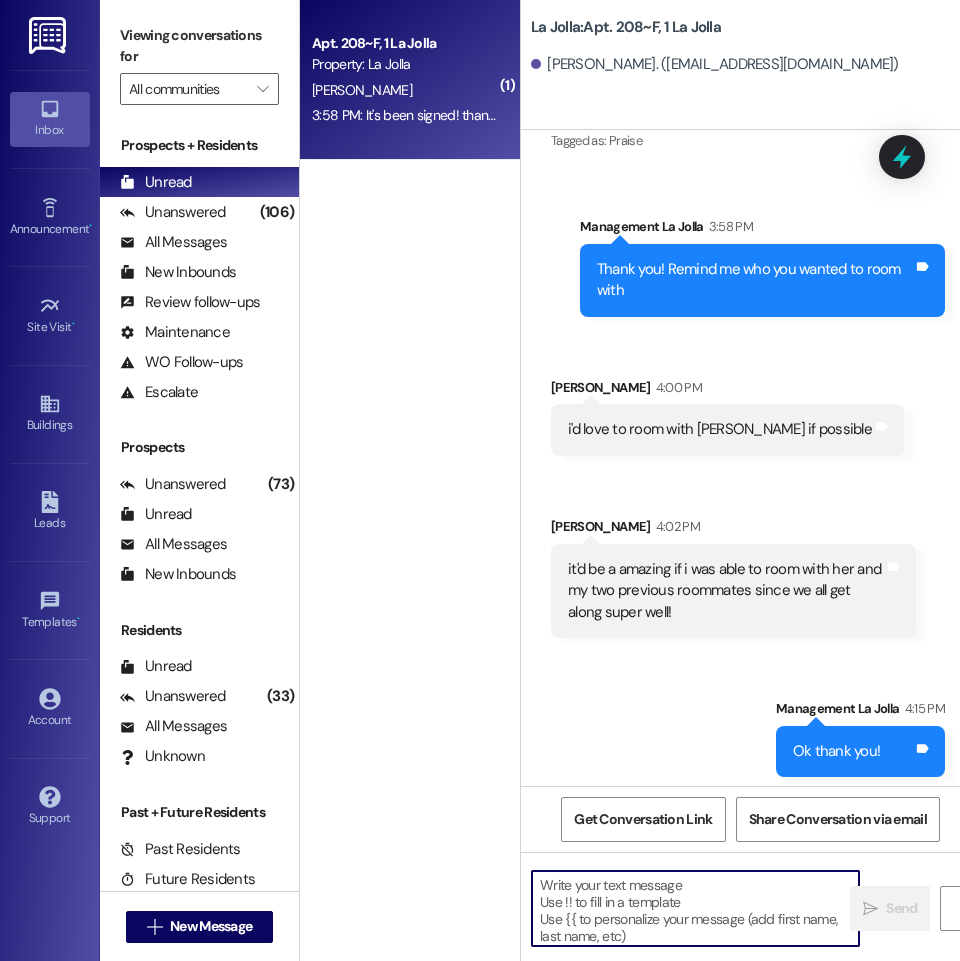 scroll, scrollTop: 46527, scrollLeft: 0, axis: vertical 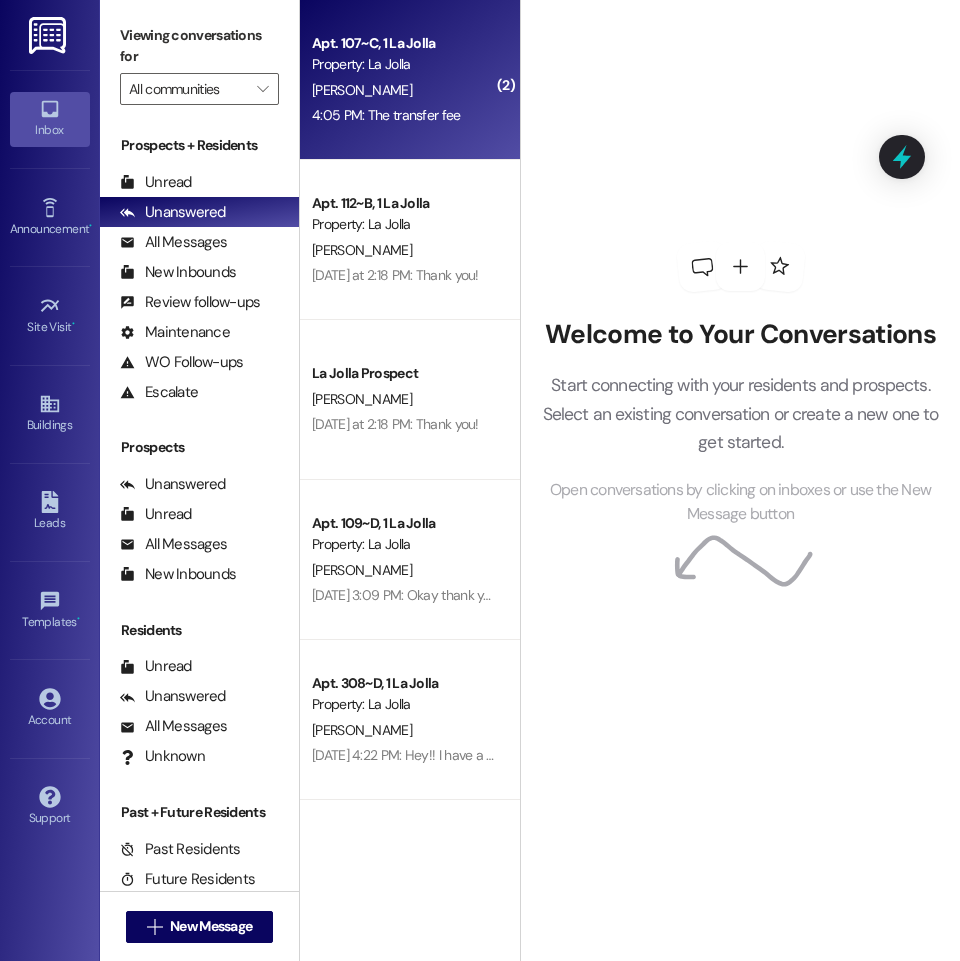click on "4:05 PM: The transfer fee 4:05 PM: The transfer fee" at bounding box center (404, 115) 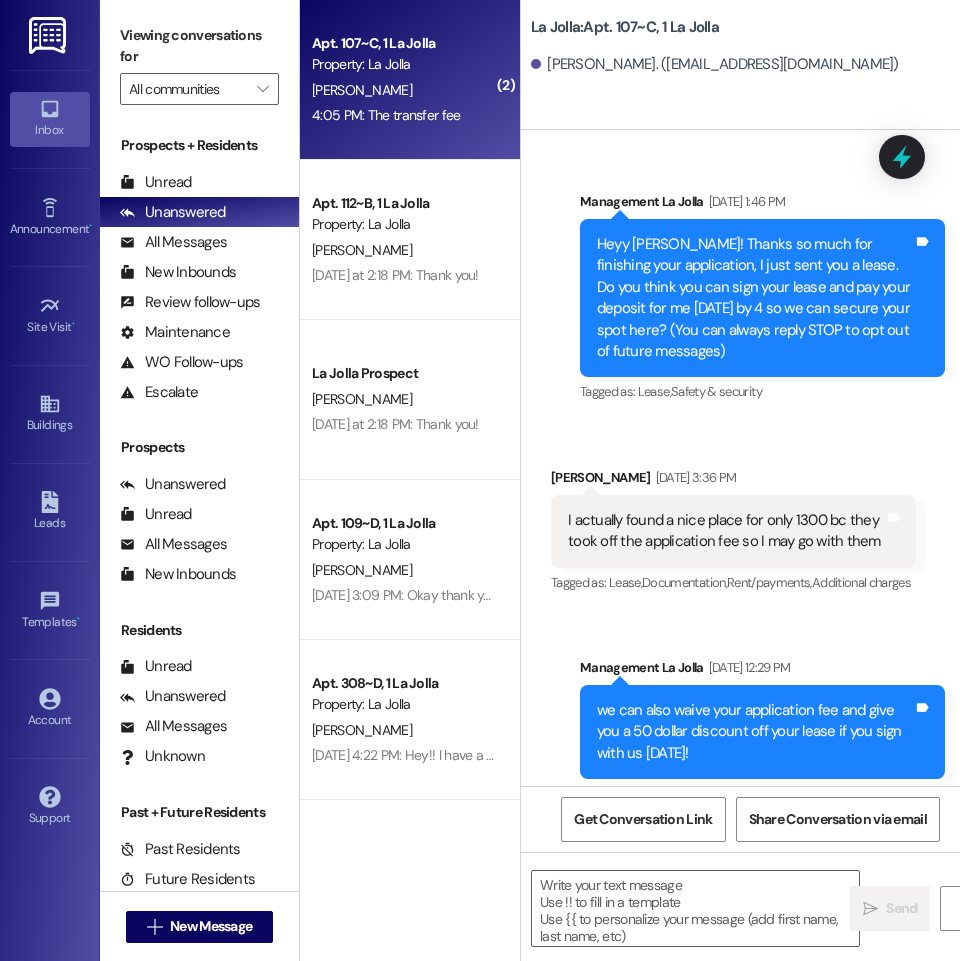 scroll, scrollTop: 39635, scrollLeft: 0, axis: vertical 